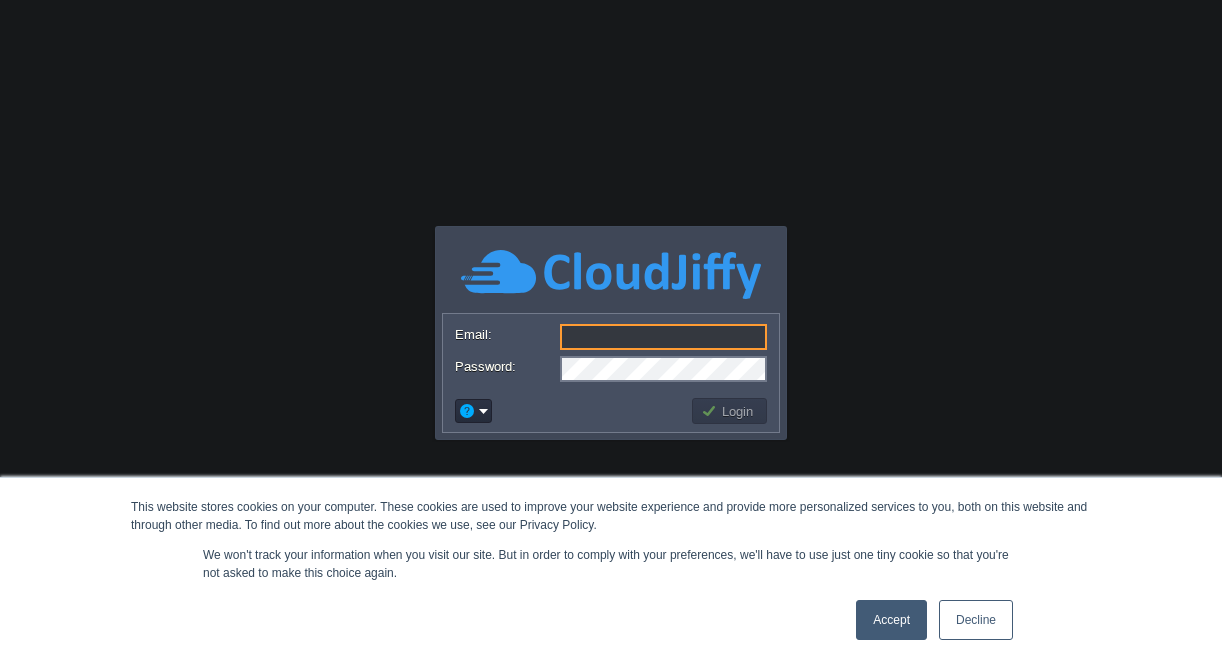 scroll, scrollTop: 0, scrollLeft: 0, axis: both 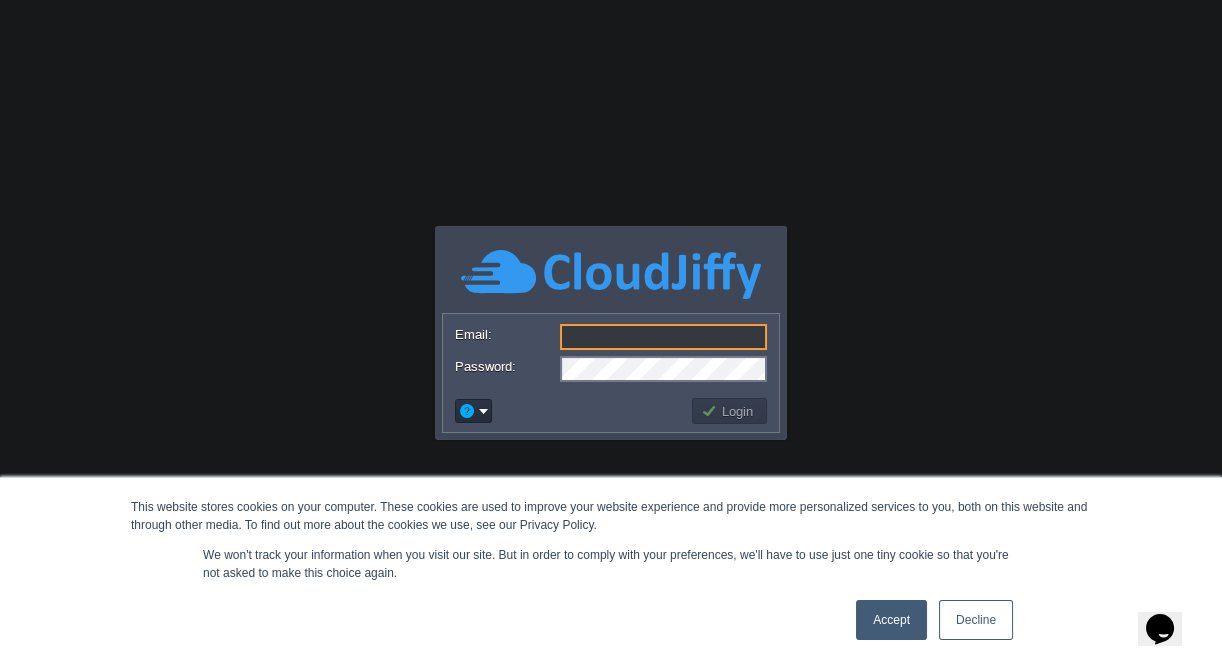 type on "[EMAIL_ADDRESS][DOMAIN_NAME]" 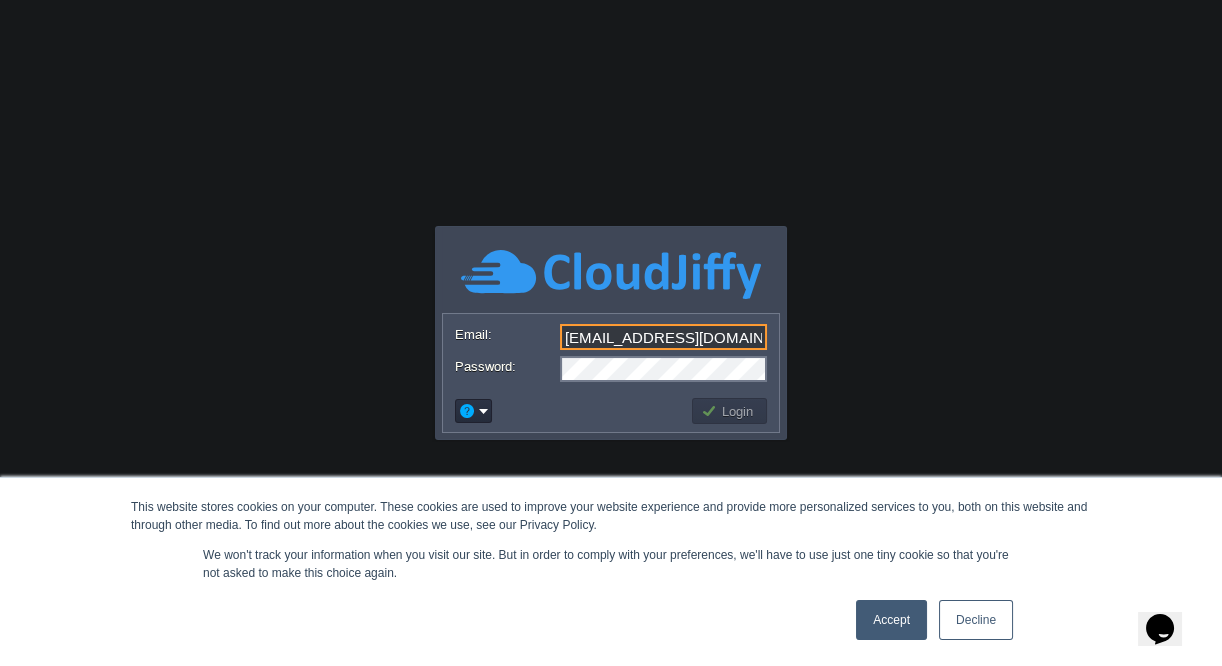 click on "Decline" at bounding box center [976, 620] 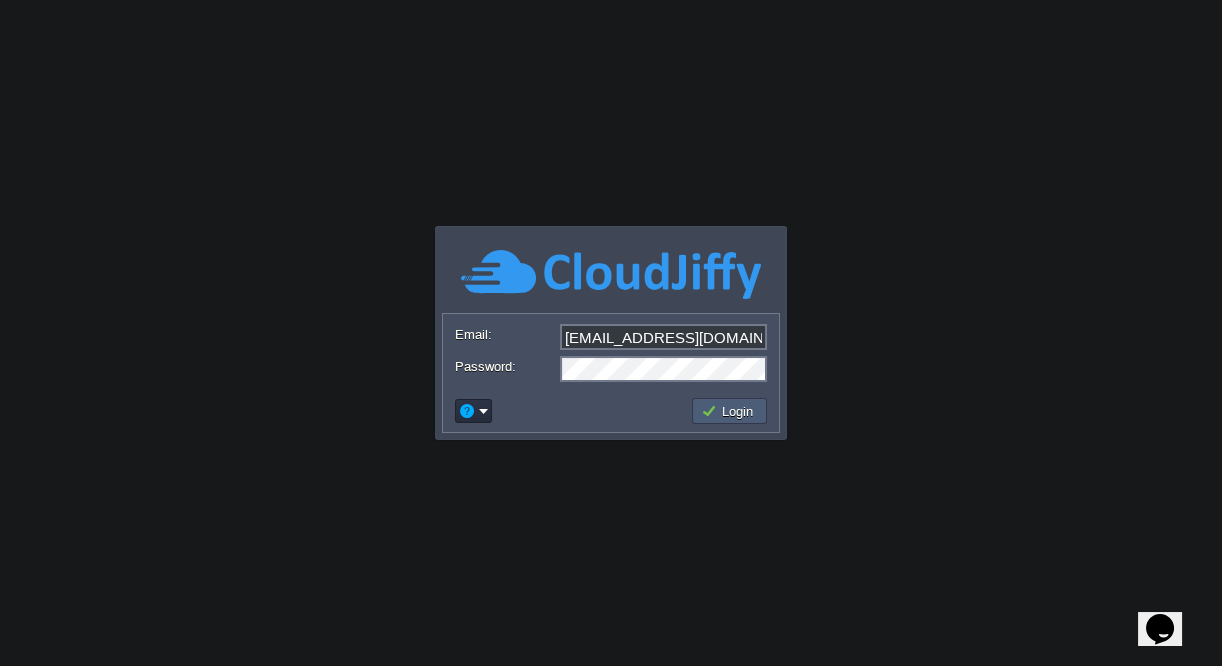 click on "Login" at bounding box center [730, 411] 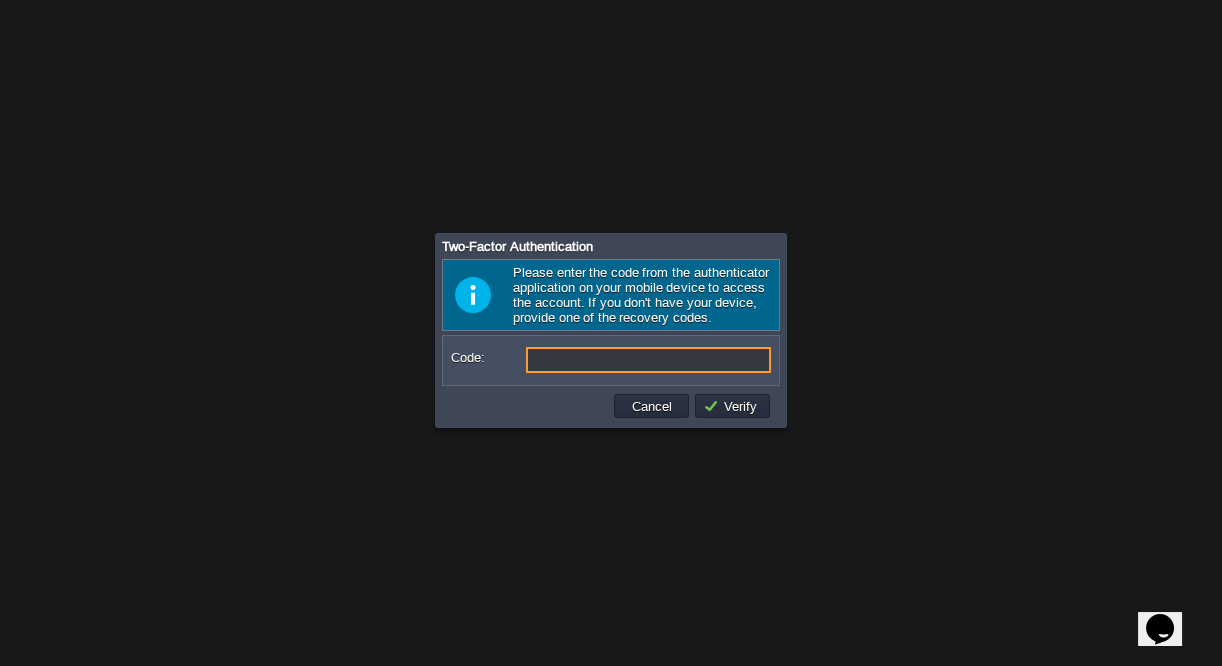 click on "Code:" at bounding box center (648, 360) 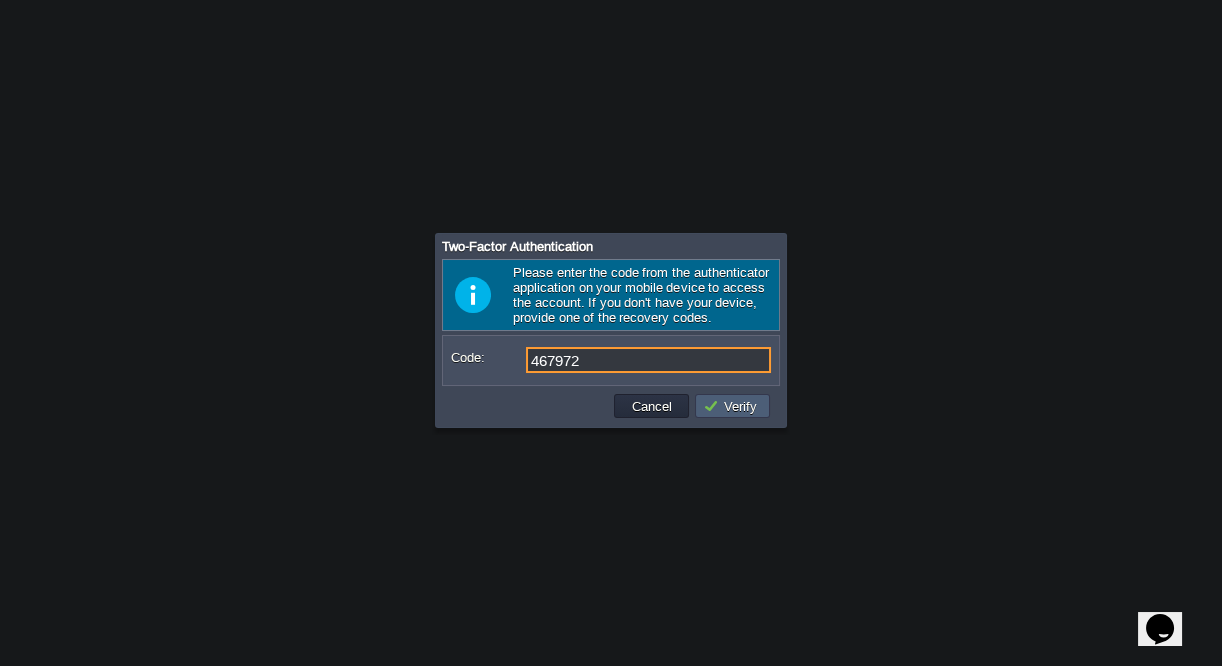 type on "467972" 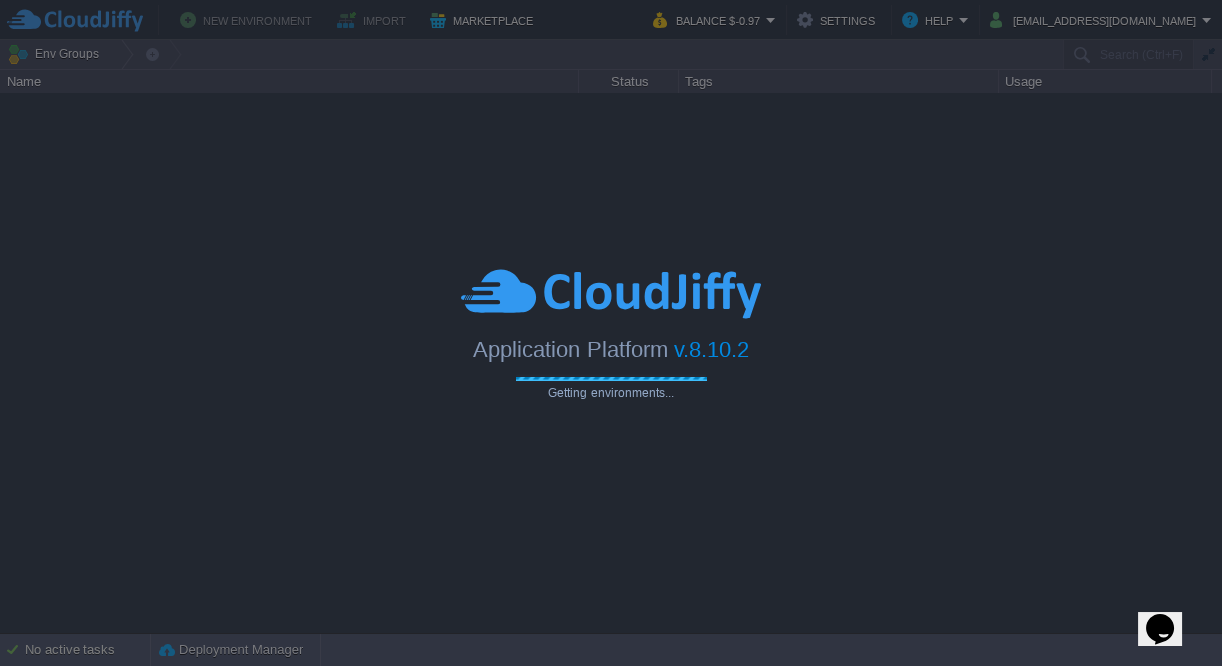 type on "Search (Ctrl+F)" 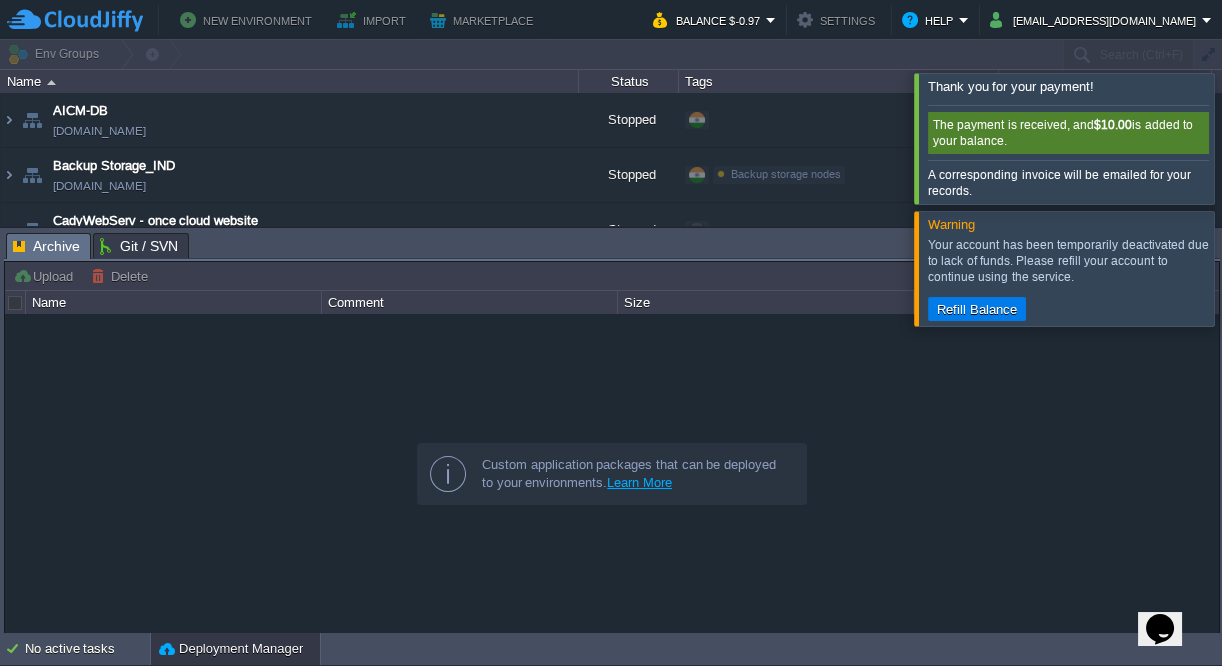 drag, startPoint x: 1089, startPoint y: 137, endPoint x: 1109, endPoint y: 146, distance: 21.931713 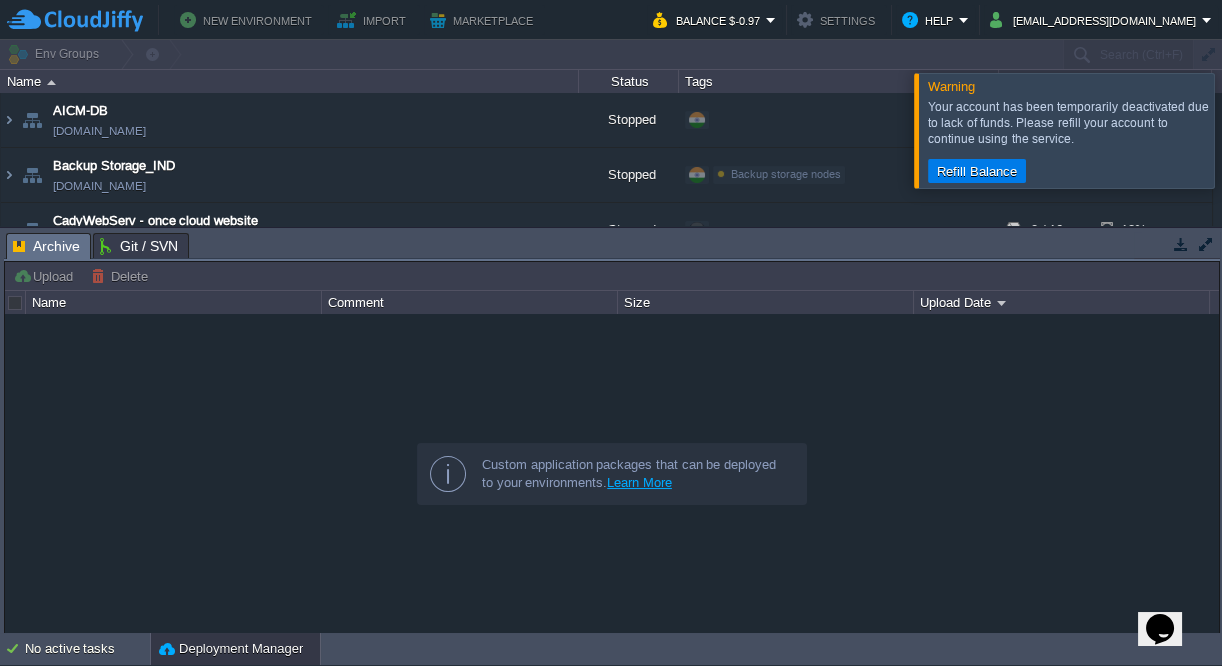 click at bounding box center [1246, 130] 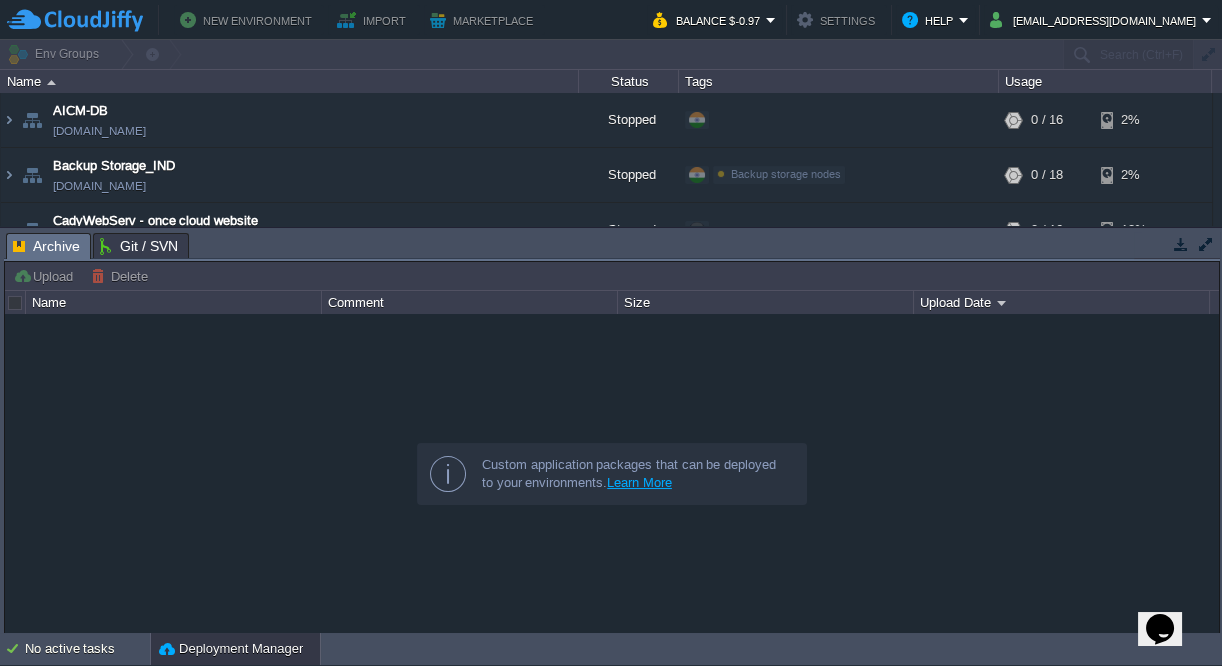 click on "Settings" at bounding box center (839, 20) 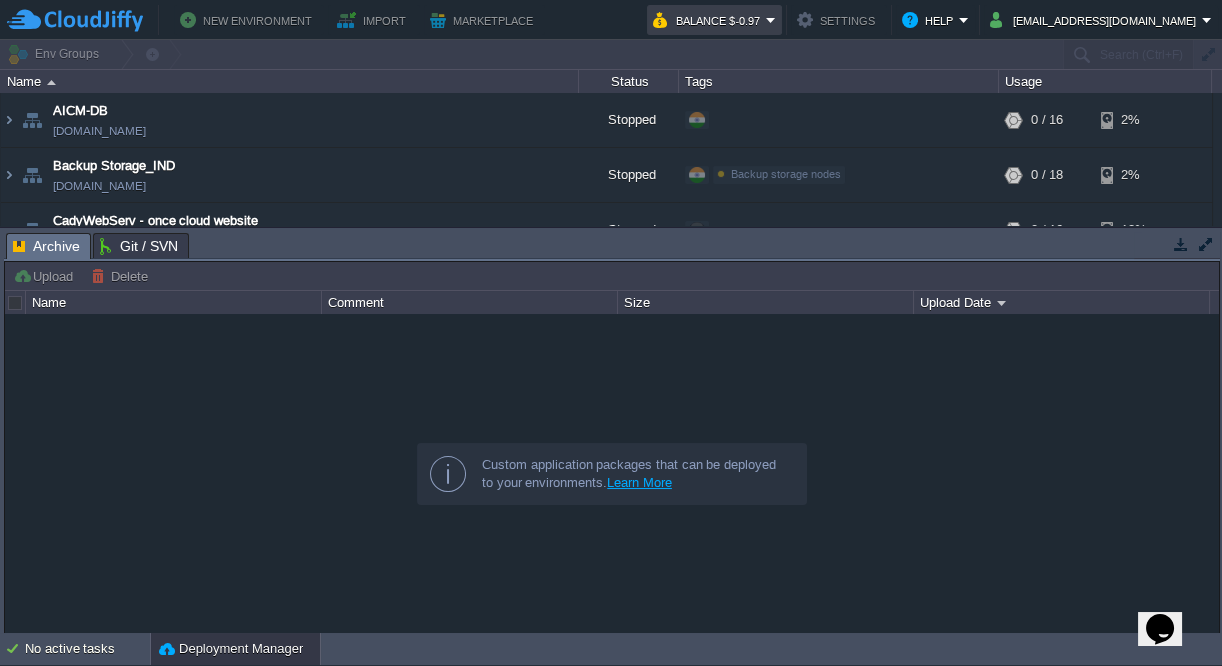click on "Balance $-0.97" at bounding box center [714, 20] 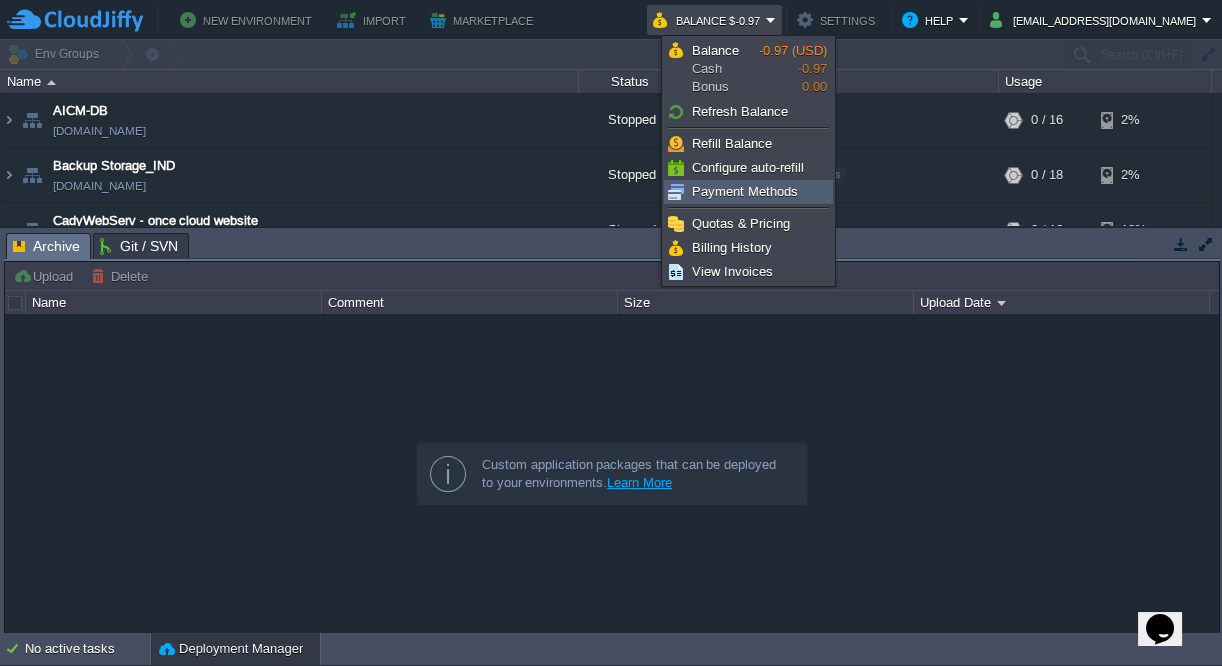 click on "Payment Methods" at bounding box center [745, 191] 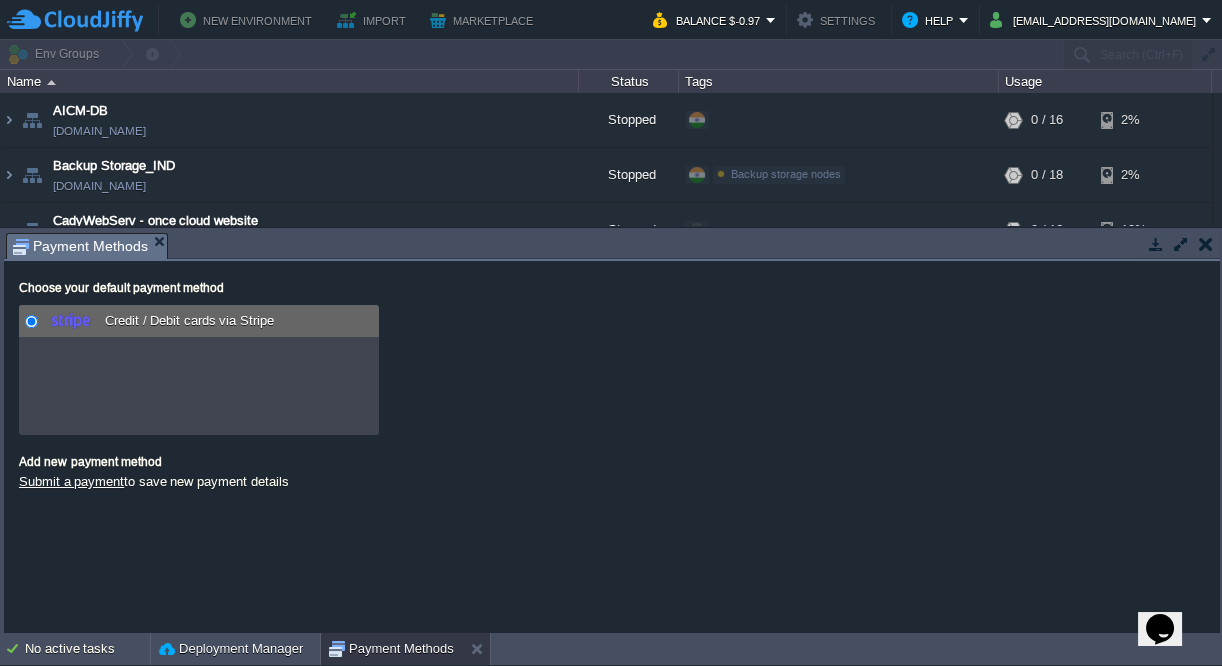 click on "Submit a payment" at bounding box center (71, 481) 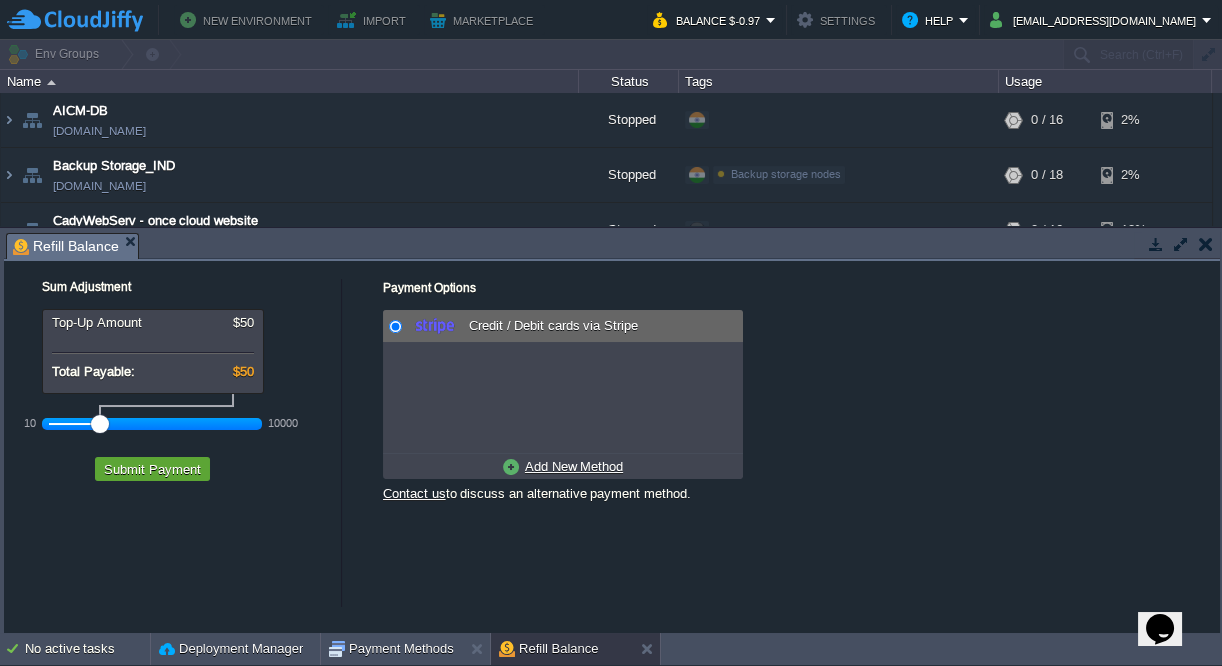 click at bounding box center [152, 424] 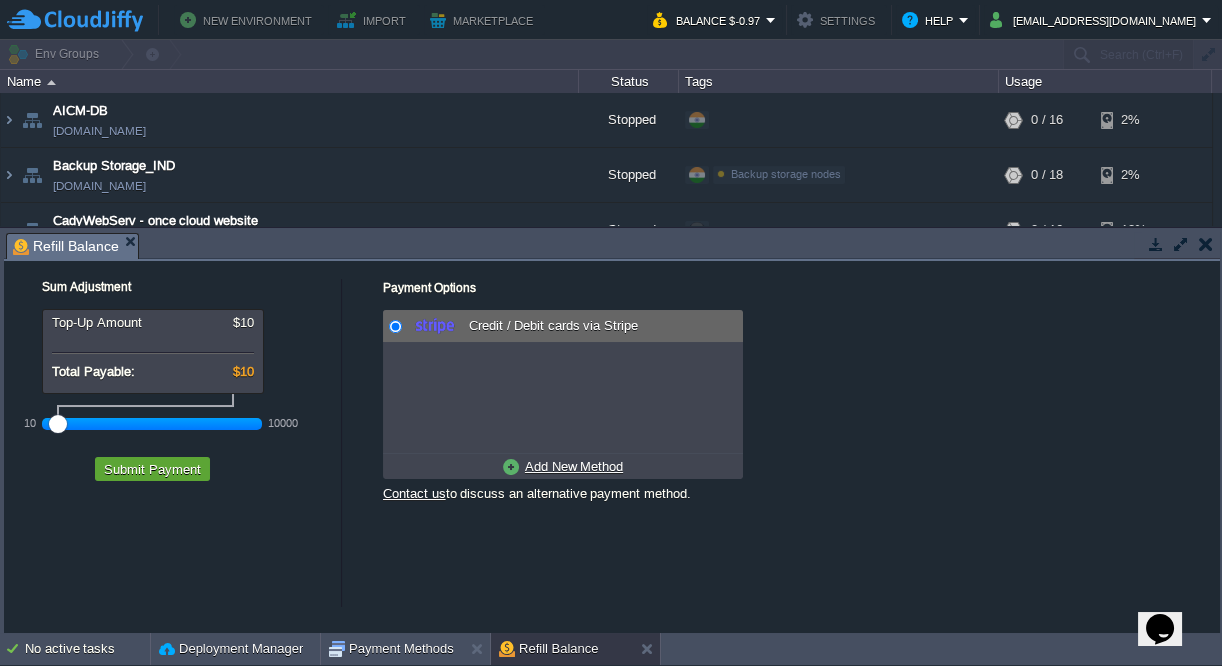 click on "Add New Method" at bounding box center (574, 466) 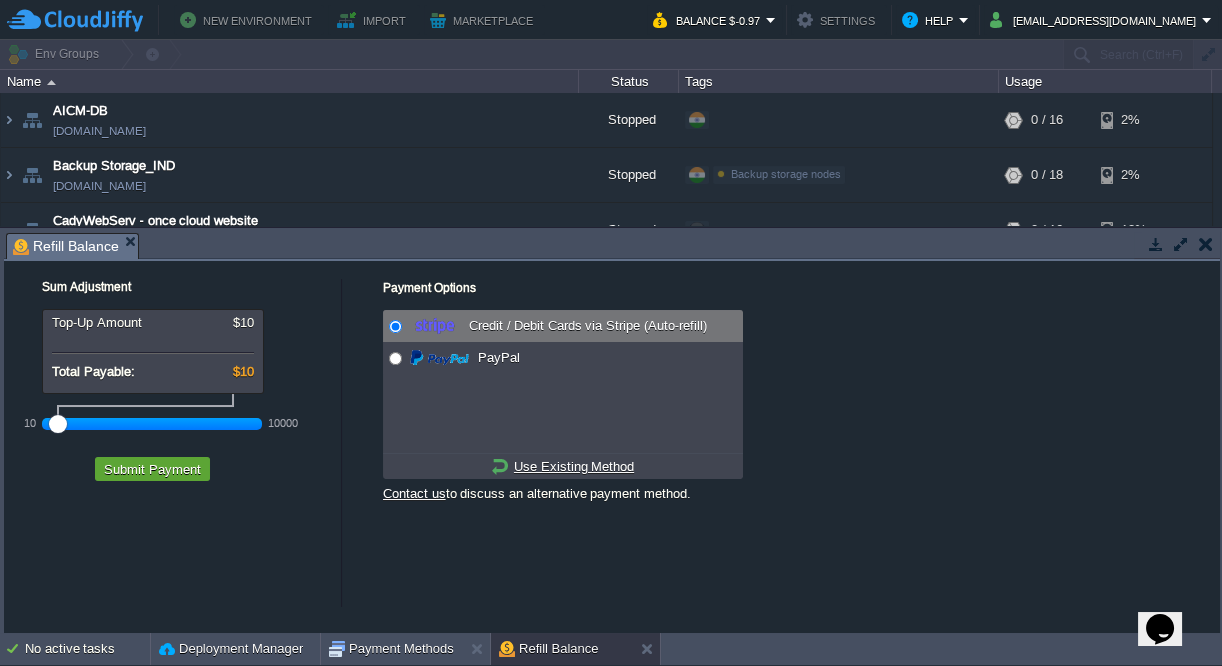 click at bounding box center (395, 326) 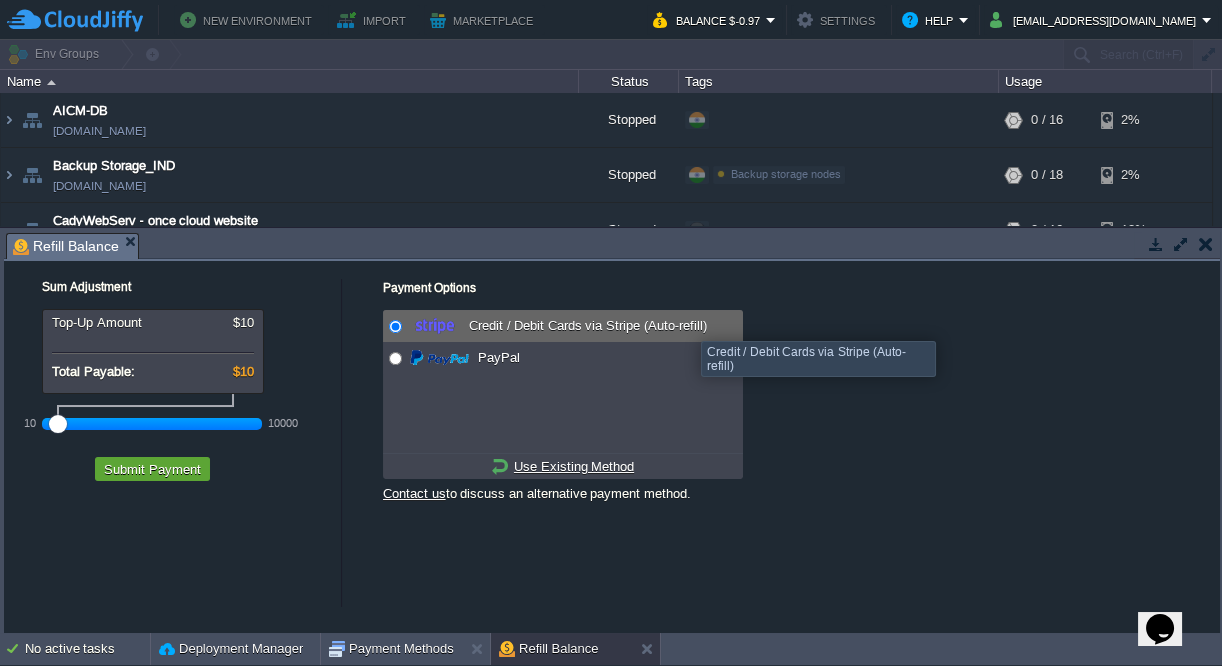 click on "Credit / Debit Cards via Stripe (Auto-refill)" at bounding box center (585, 325) 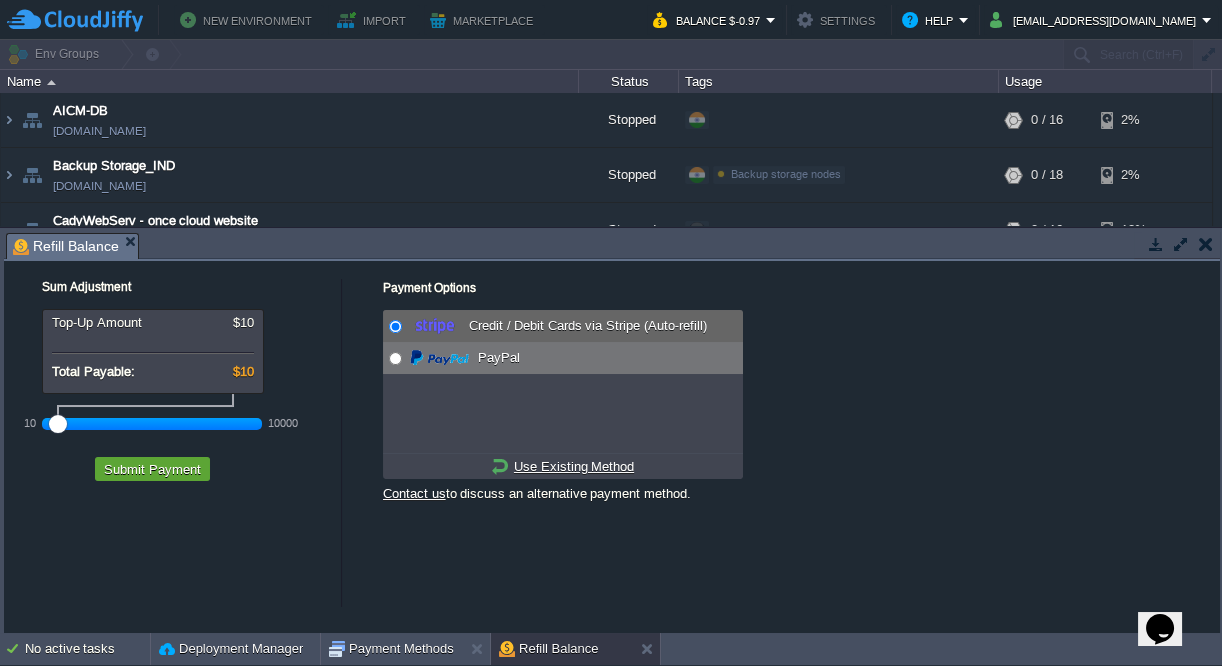 radio on "false" 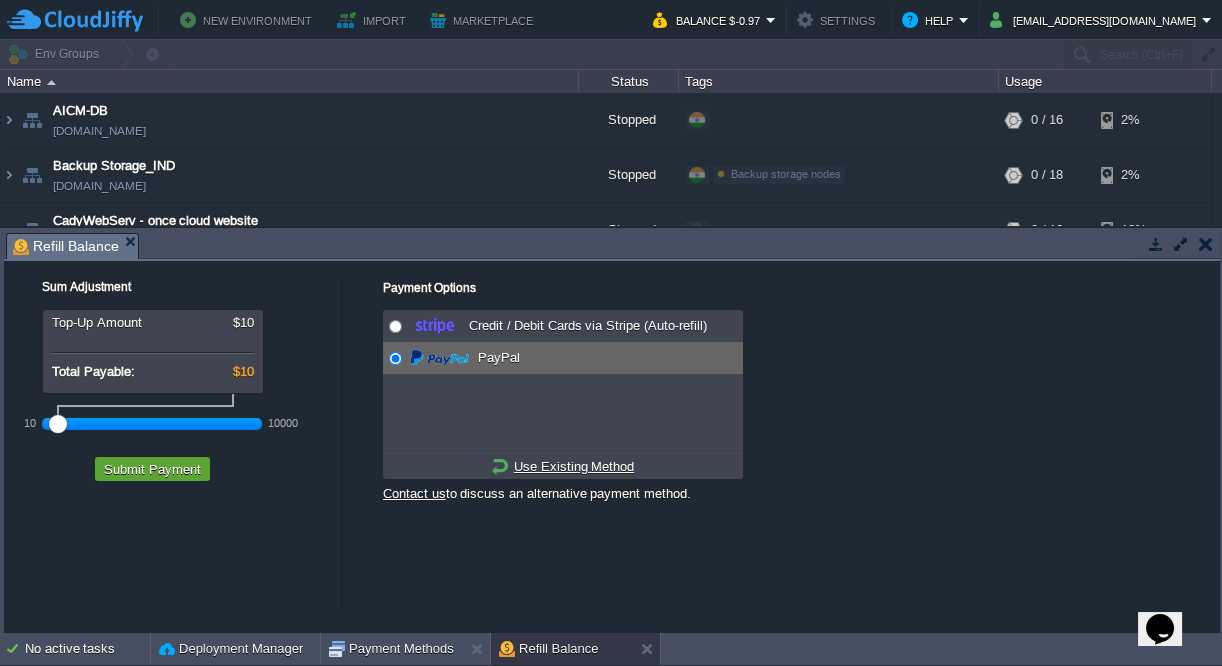 click at bounding box center (395, 358) 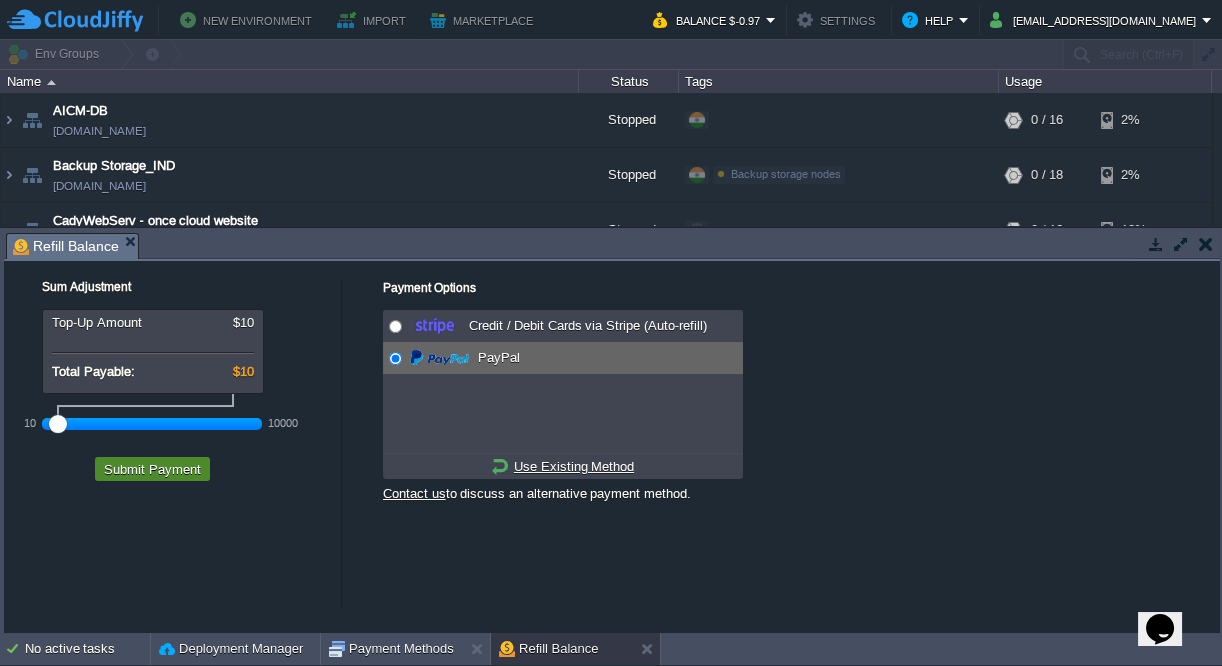 click on "Submit Payment" at bounding box center [152, 469] 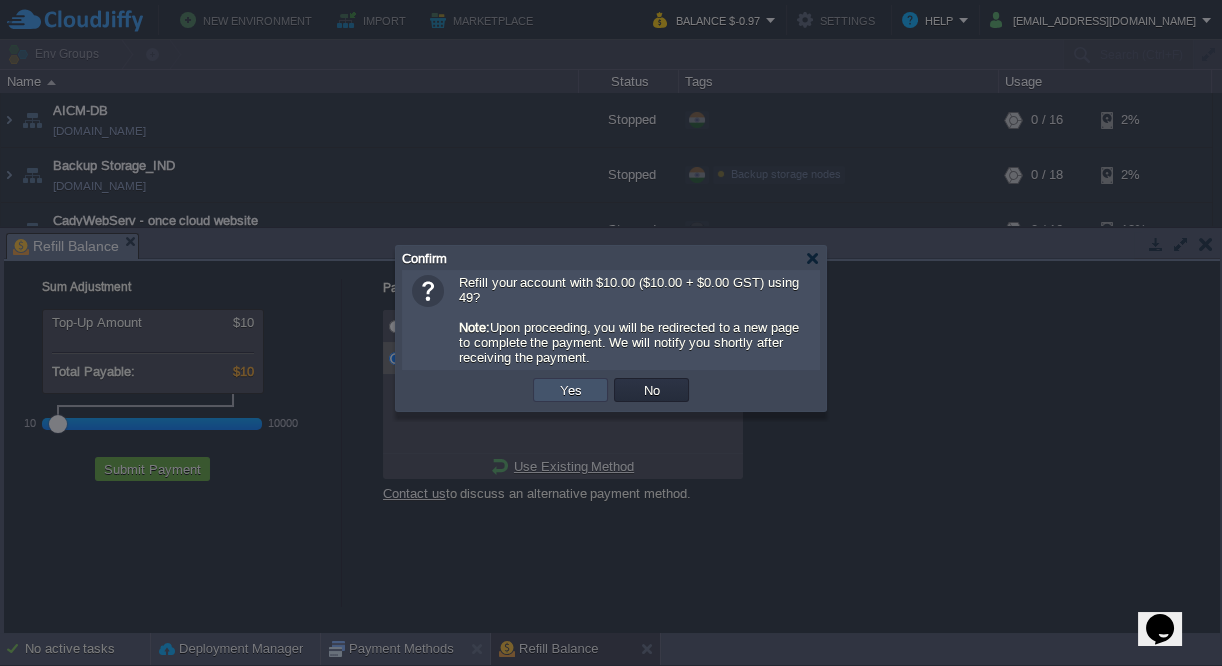 click on "Yes" at bounding box center (571, 390) 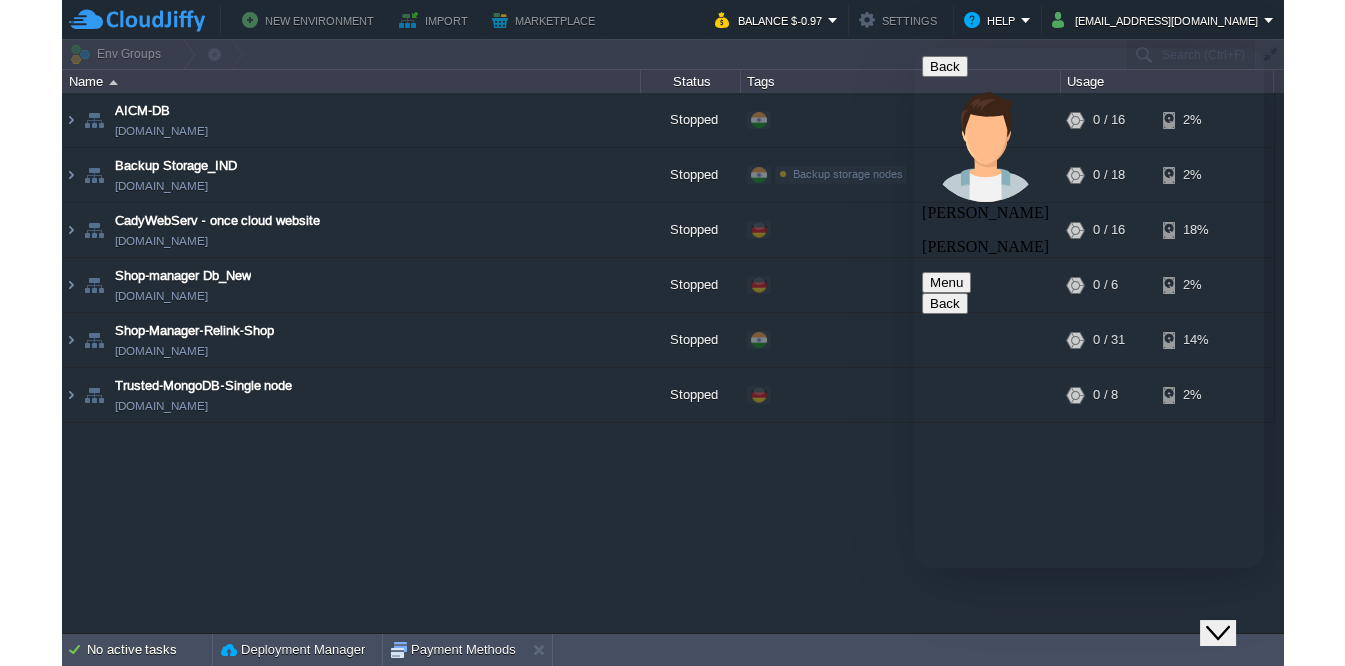 scroll, scrollTop: 735, scrollLeft: 0, axis: vertical 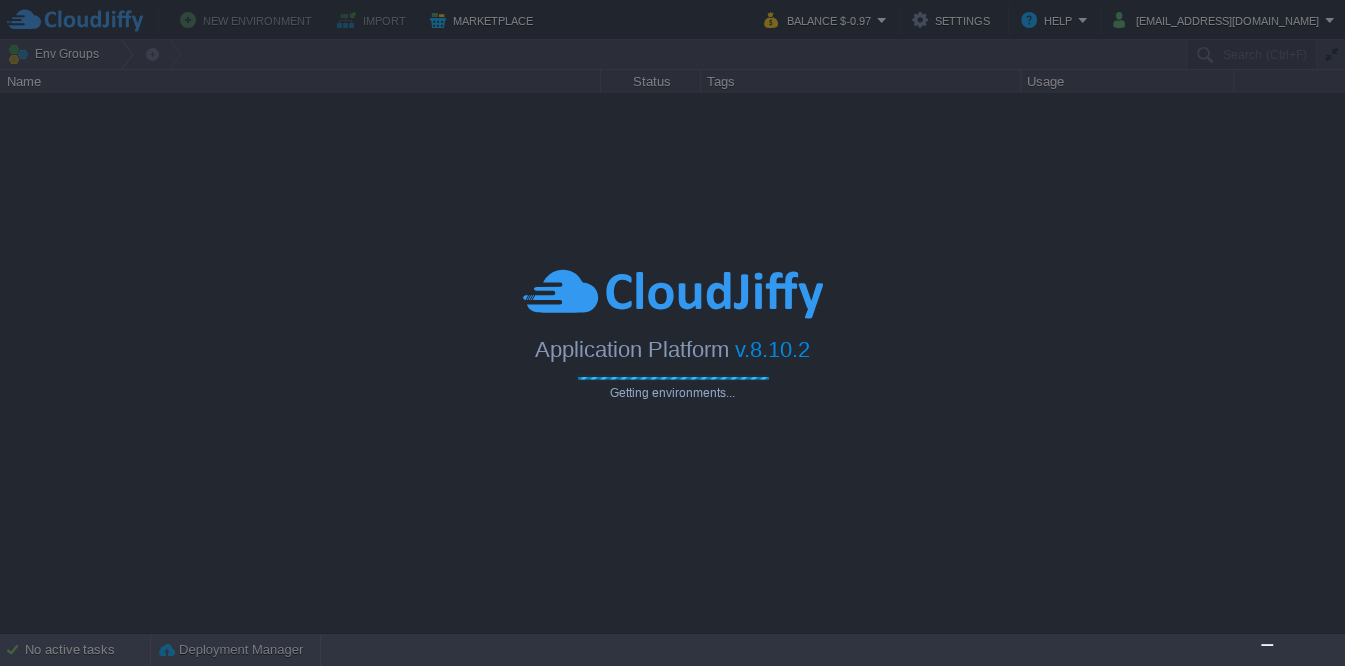 type on "Search (Ctrl+F)" 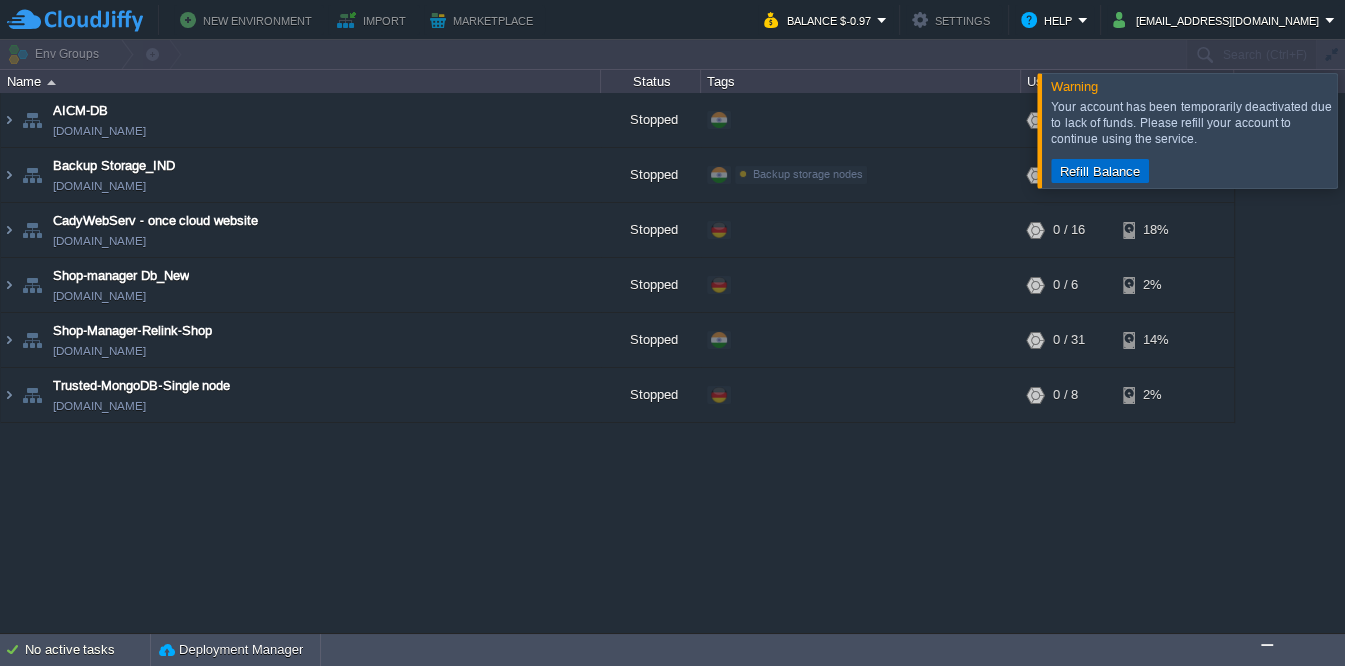 click on "Refill Balance" at bounding box center (1100, 171) 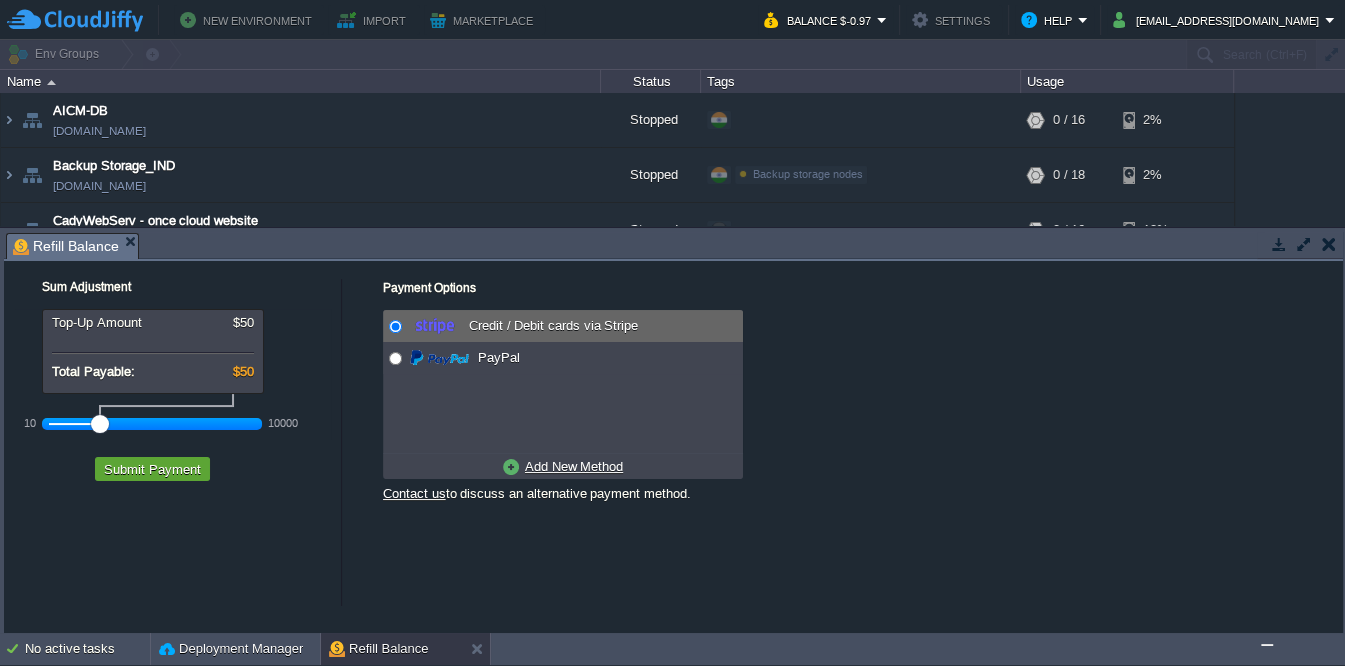 click at bounding box center (1329, 244) 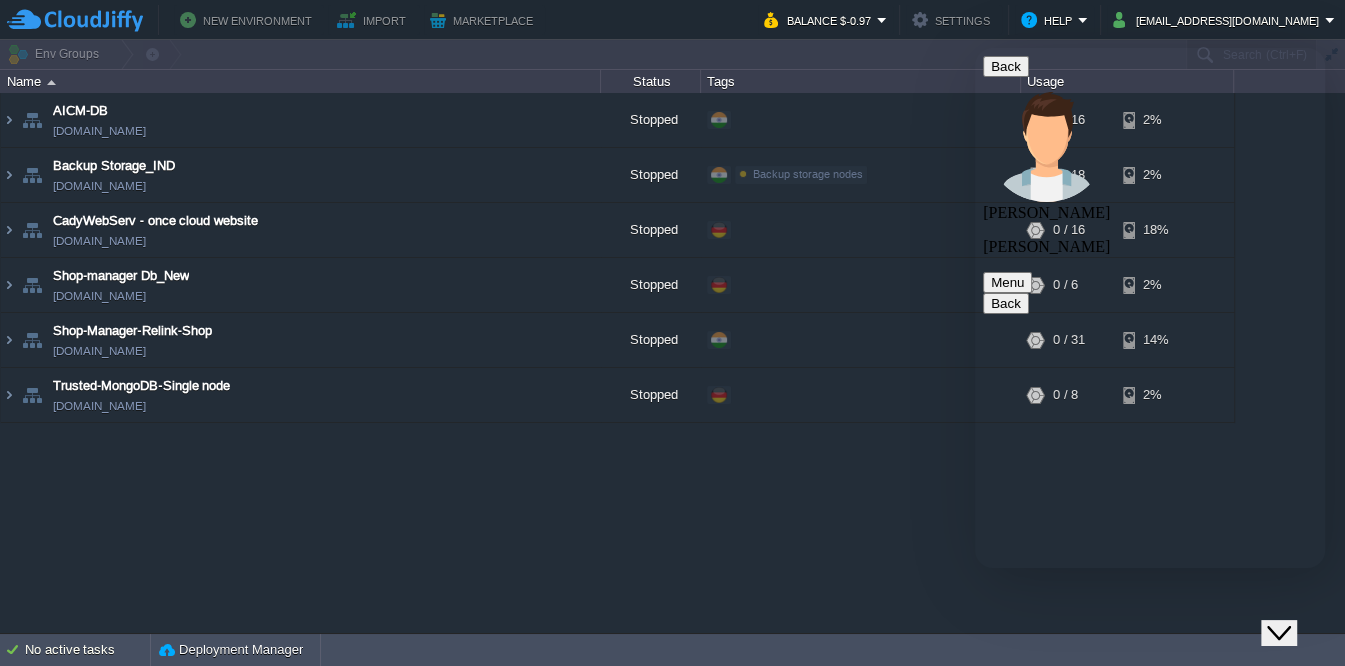 scroll, scrollTop: 762, scrollLeft: 0, axis: vertical 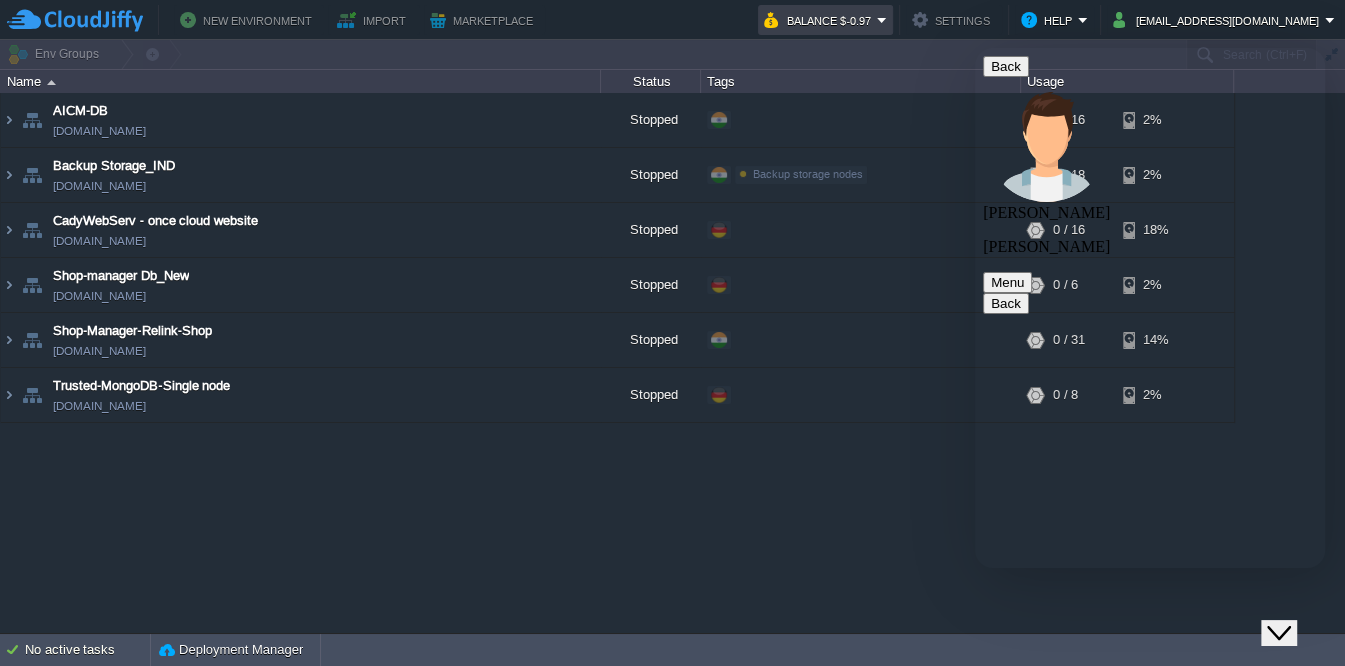 click on "Balance $-0.97" at bounding box center (820, 20) 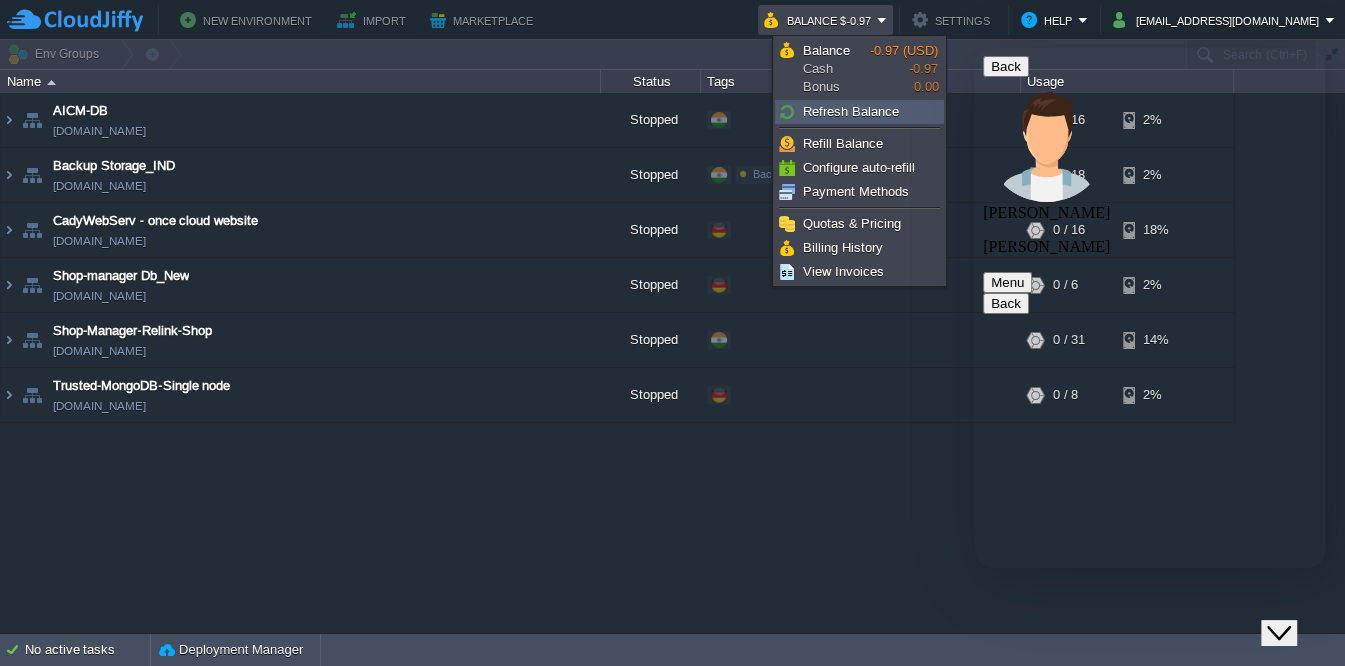 click on "Refresh Balance" at bounding box center (851, 111) 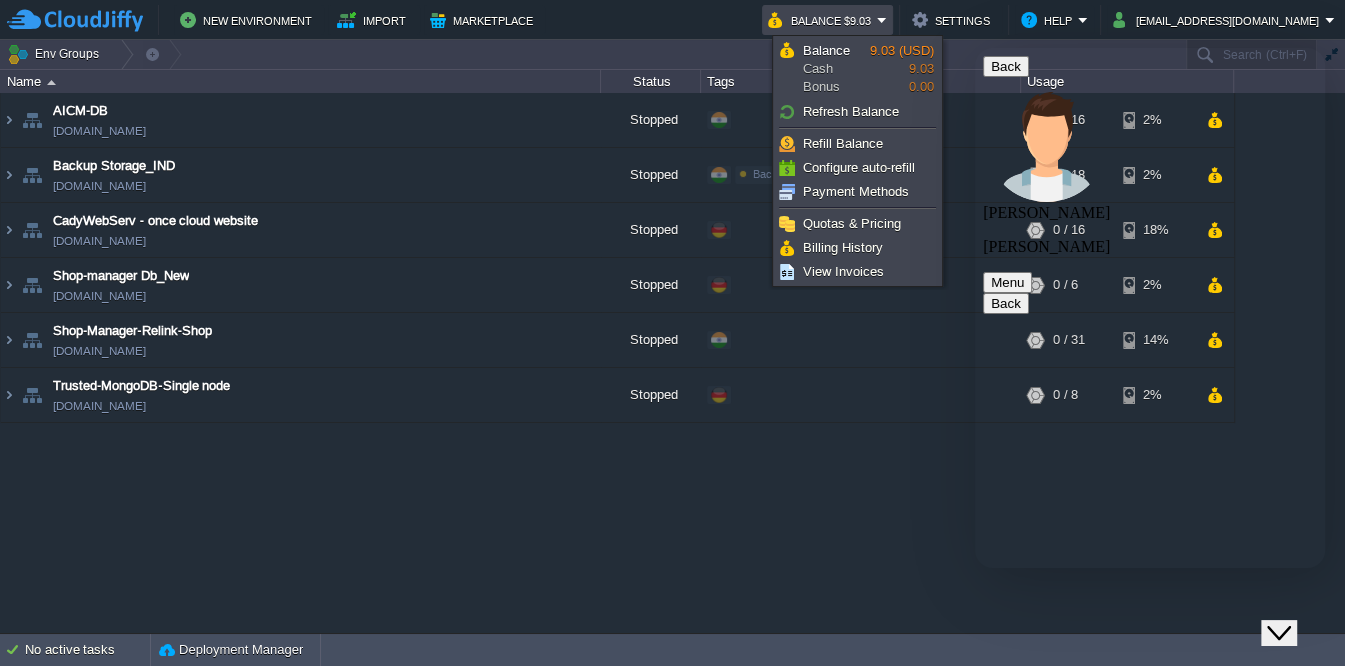 scroll, scrollTop: 814, scrollLeft: 0, axis: vertical 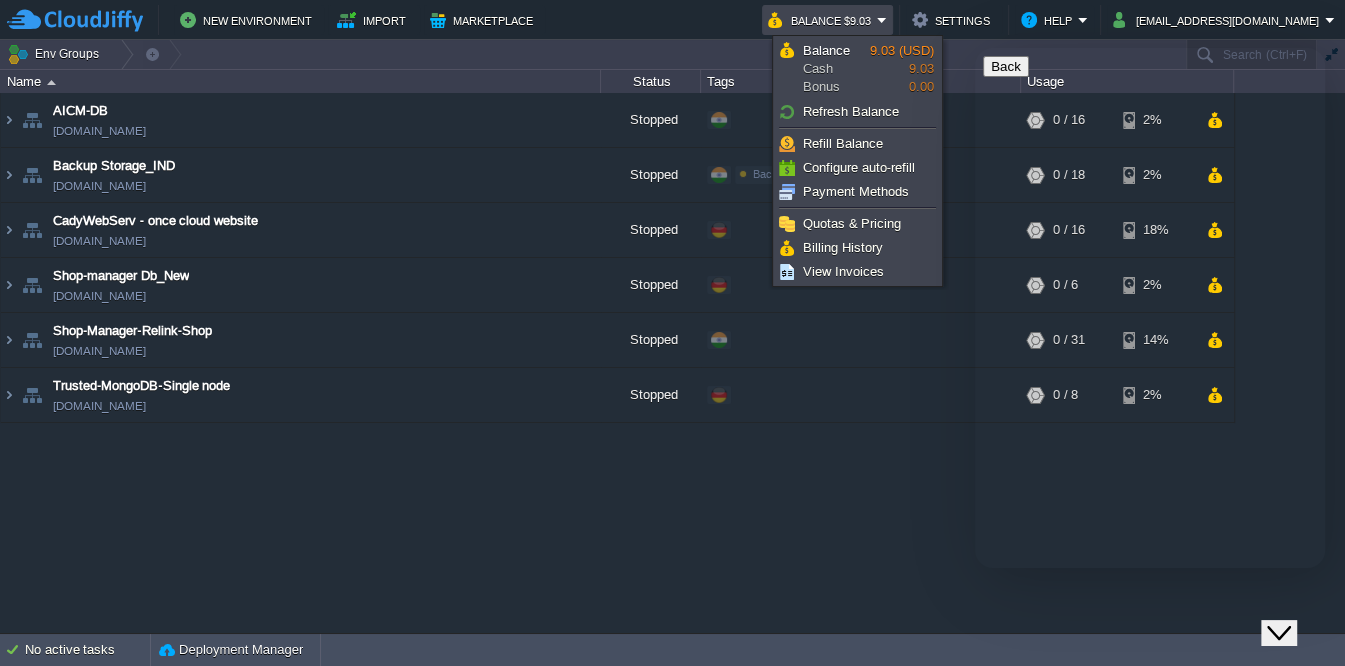 drag, startPoint x: 1286, startPoint y: 624, endPoint x: 2521, endPoint y: 1170, distance: 1350.3114 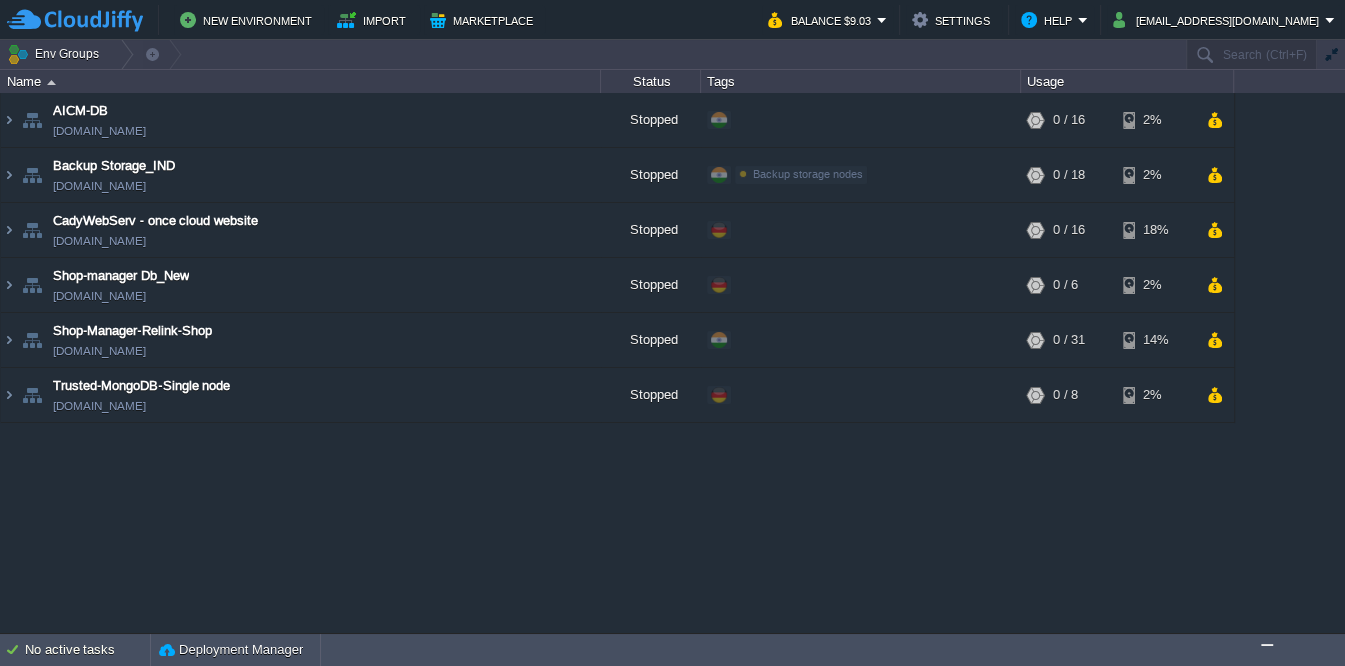 click on "AICM-DB aicm-db.in1.cloudjiffy.net Stopped                                 + Add to Env Group                                                                                                                                                            RAM                 0%                                         CPU                 0%                             0 / 16                    2%       Backup Storage_IND env-3263220.in1.cloudjiffy.net Stopped                                                                                                                                 Backup storage nodes                           Edit                                                                                                                                                            RAM                 0%                                         CPU                 0%                             0 / 18                    2%       CadyWebServ - once cloud website cadywebserv.de-fra1.cloudjiffy.net Stopped" at bounding box center [672, 362] 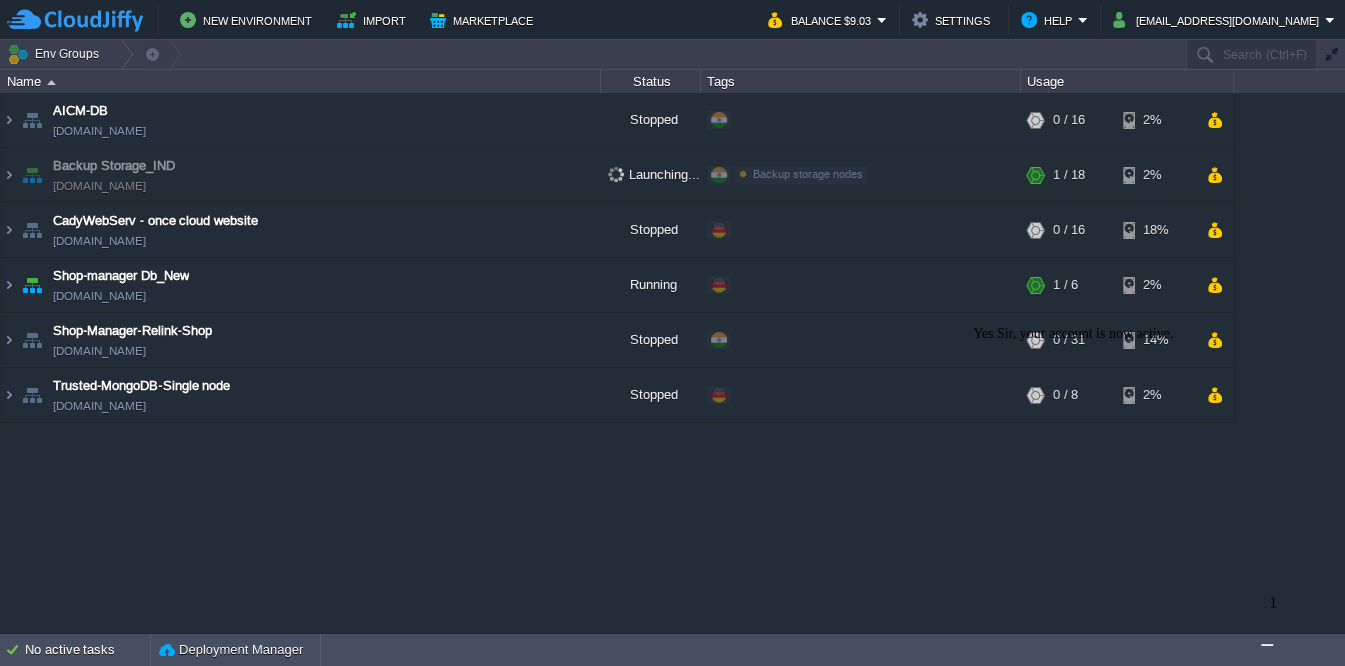 click at bounding box center (1267, 645) 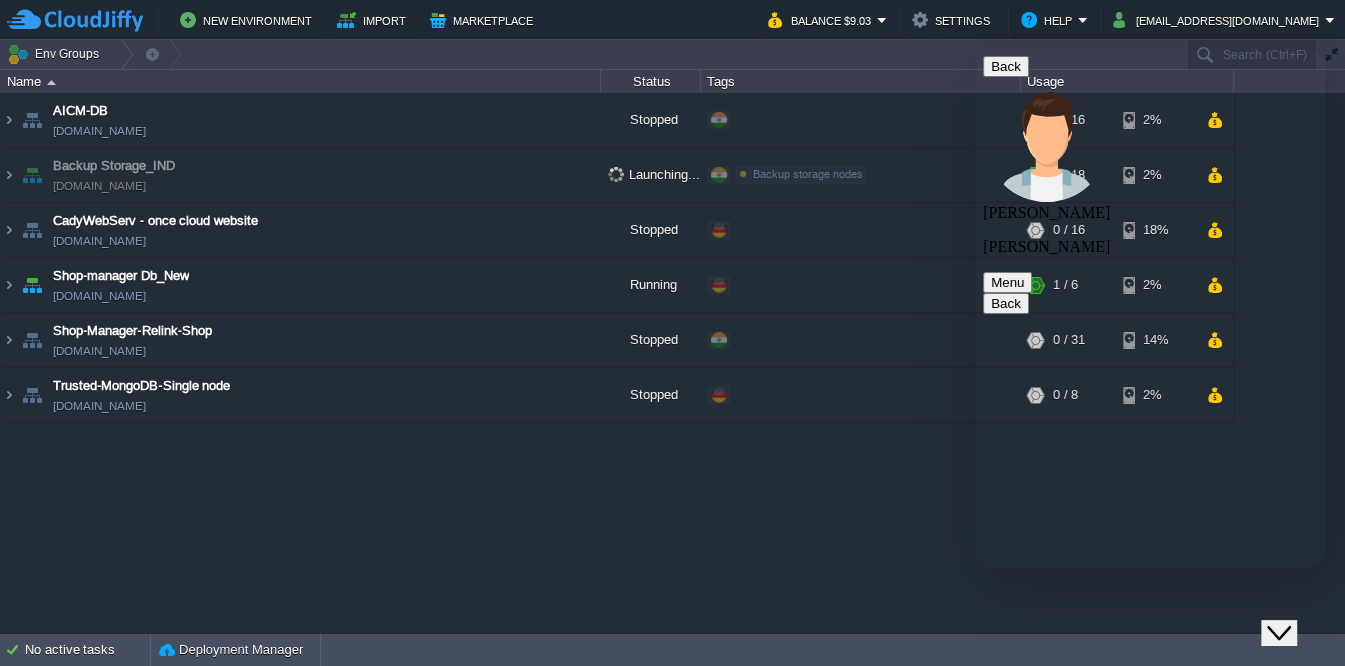 click on "Rate this chat Upload File Insert emoji" at bounding box center (975, 48) 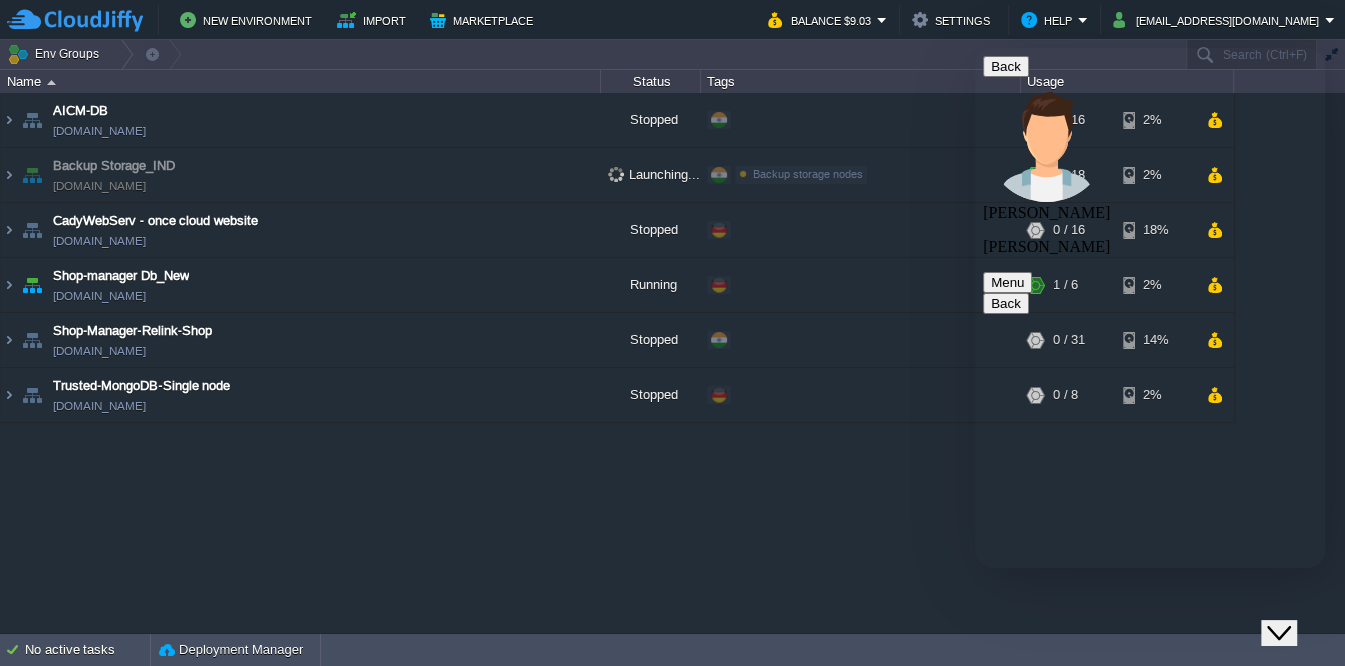 click at bounding box center [975, 48] 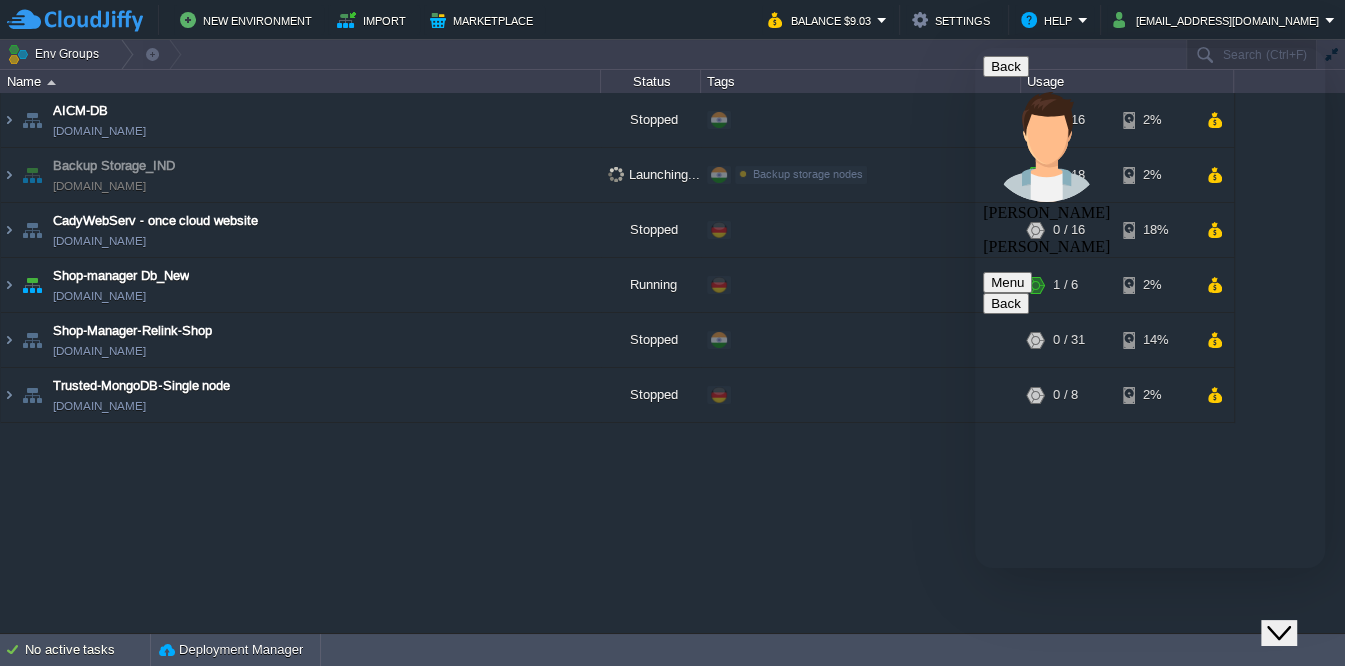 scroll, scrollTop: 993, scrollLeft: 0, axis: vertical 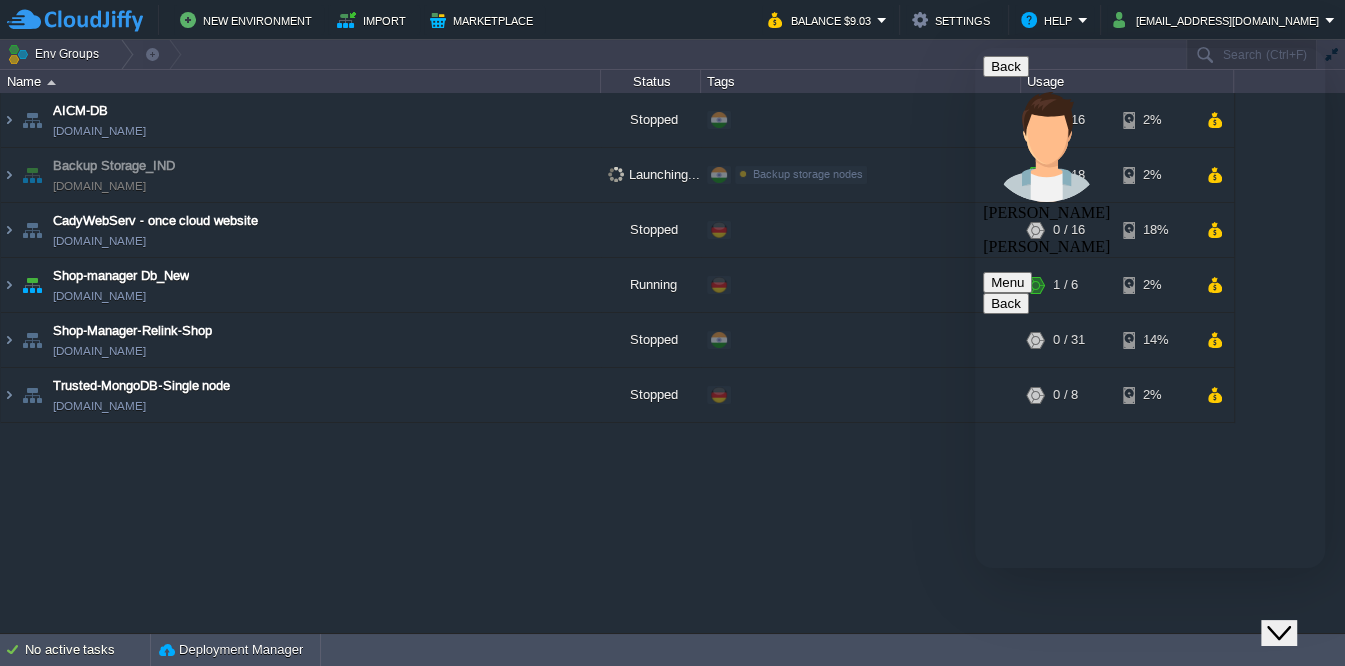 click at bounding box center [1150, 4294] 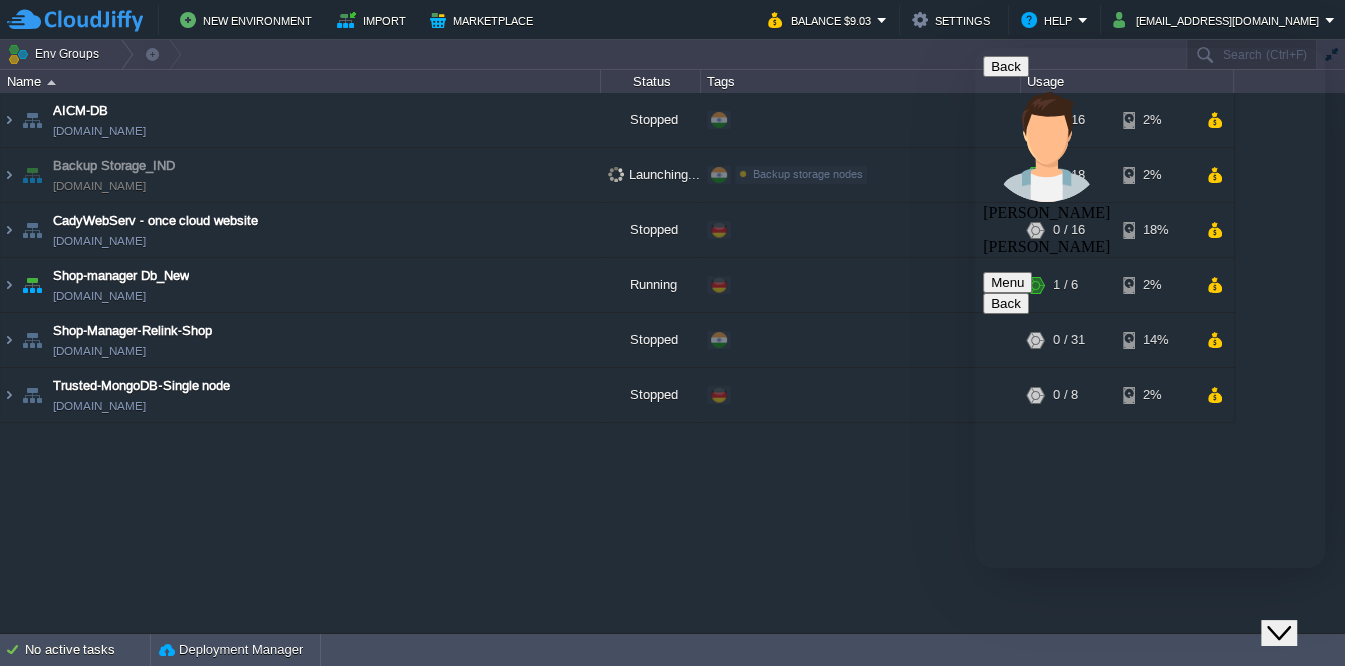 click at bounding box center (1007, 4294) 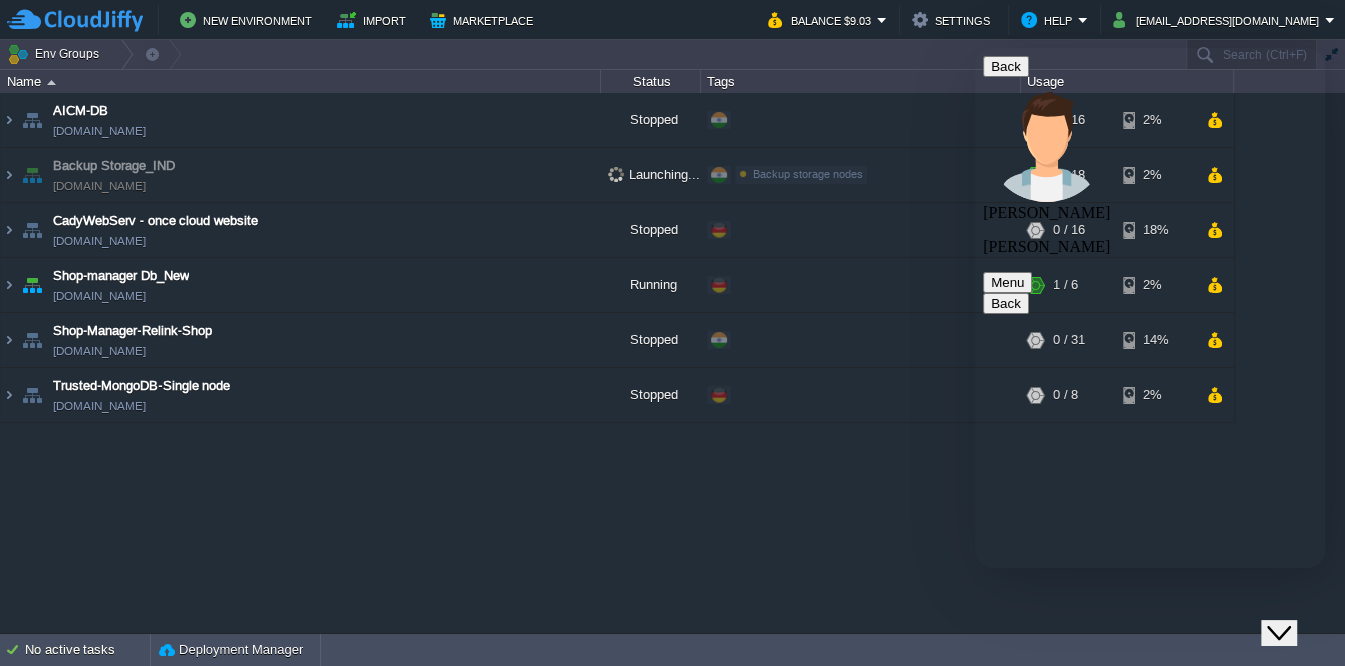 scroll, scrollTop: 1028, scrollLeft: 0, axis: vertical 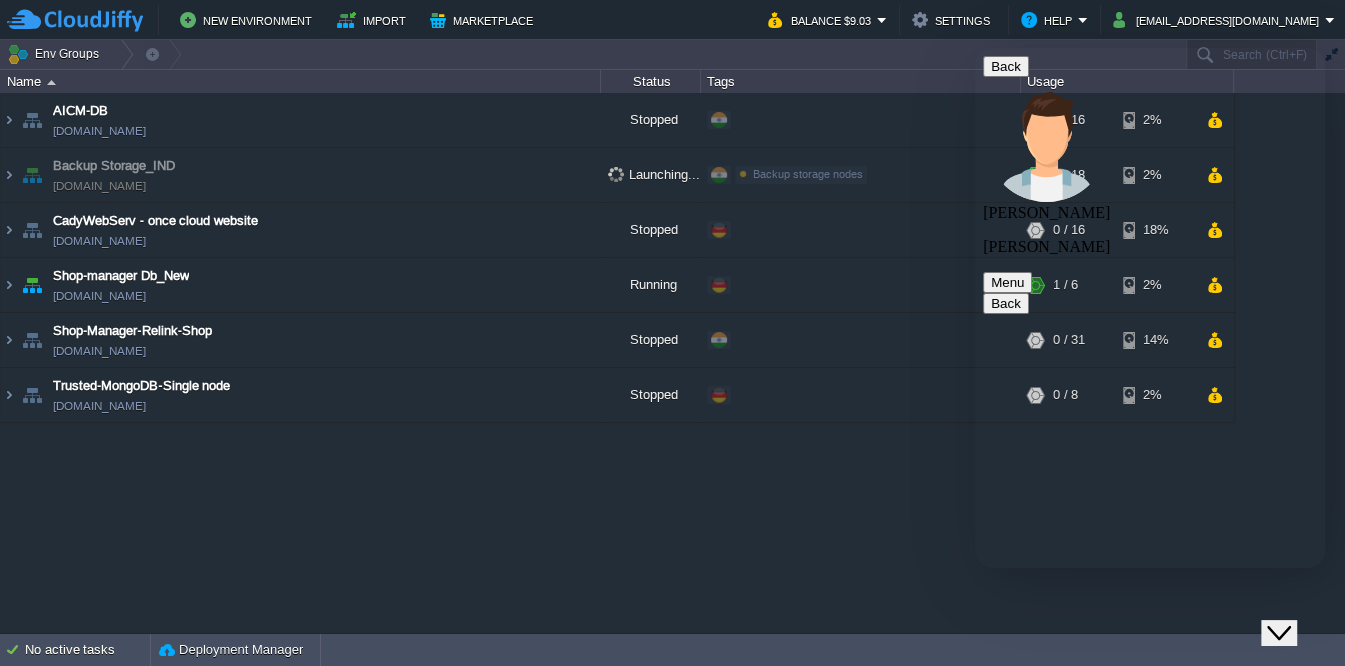 click on "Back" at bounding box center [1006, 66] 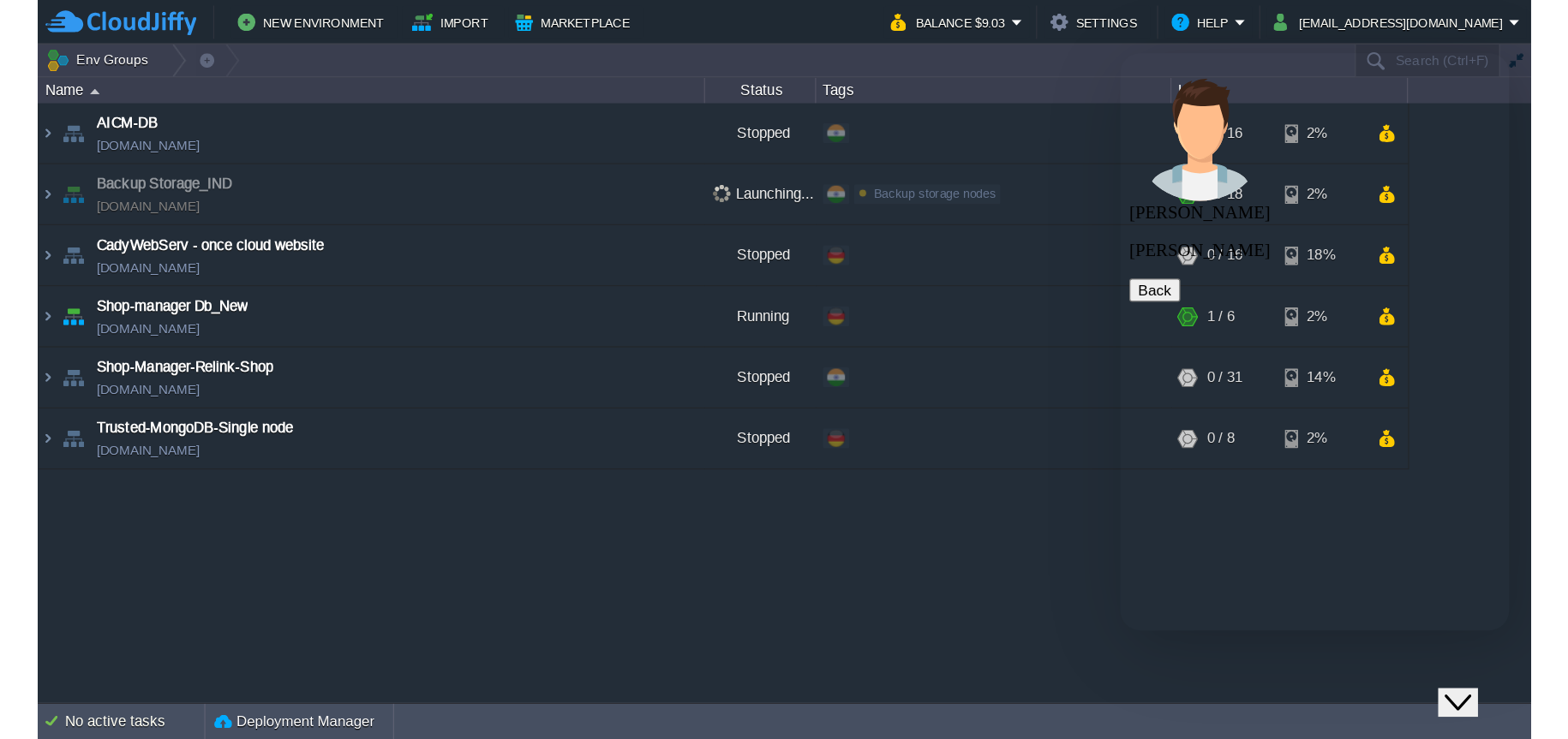 scroll, scrollTop: 0, scrollLeft: 0, axis: both 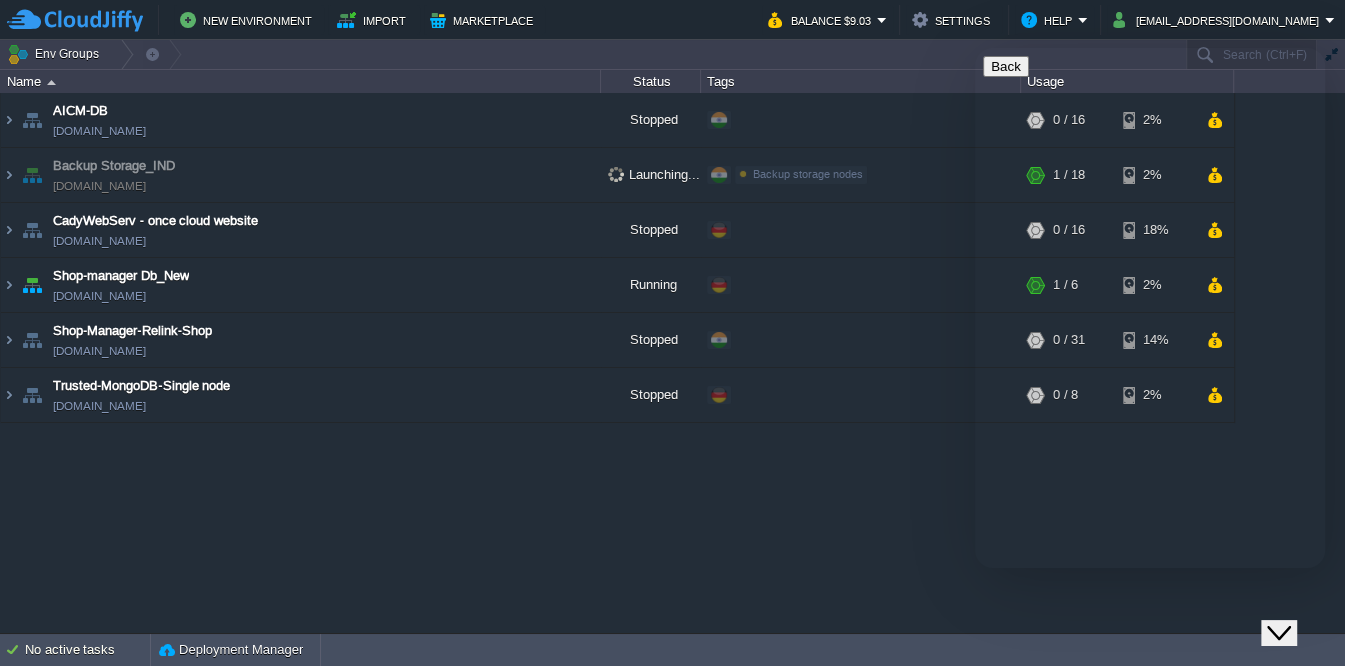 click on "Close Chat This icon closes the chat window." 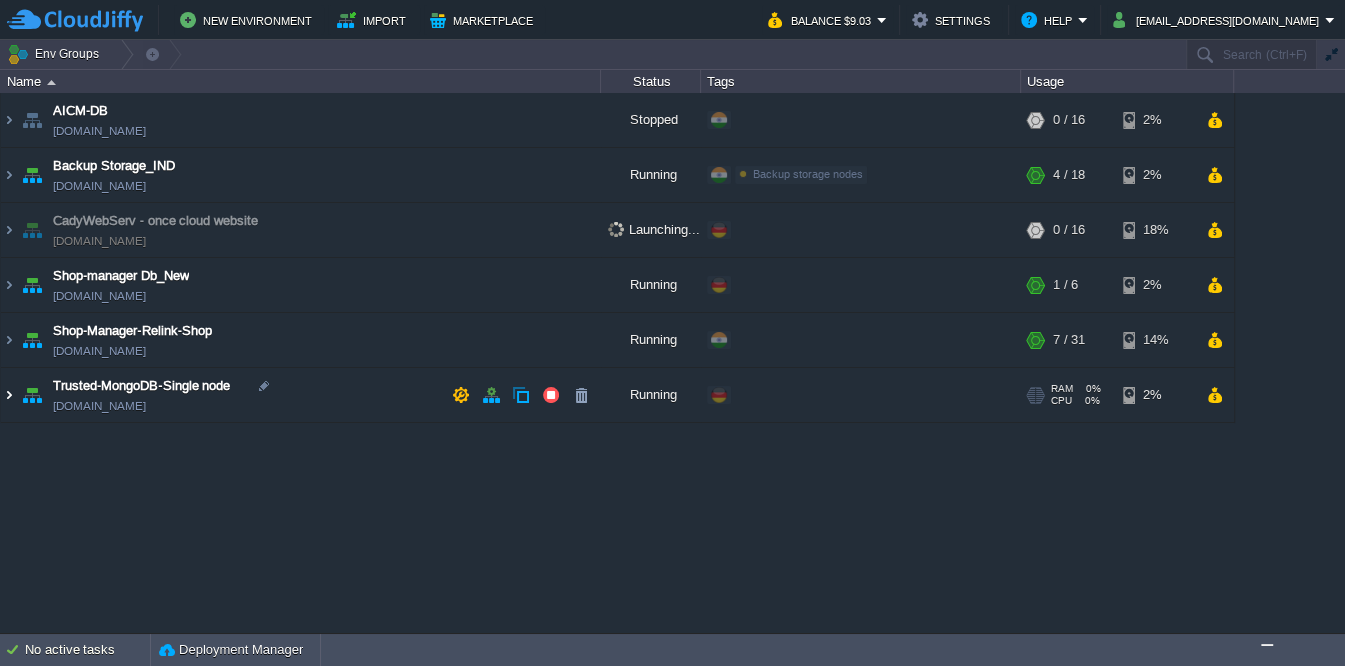 click at bounding box center [9, 395] 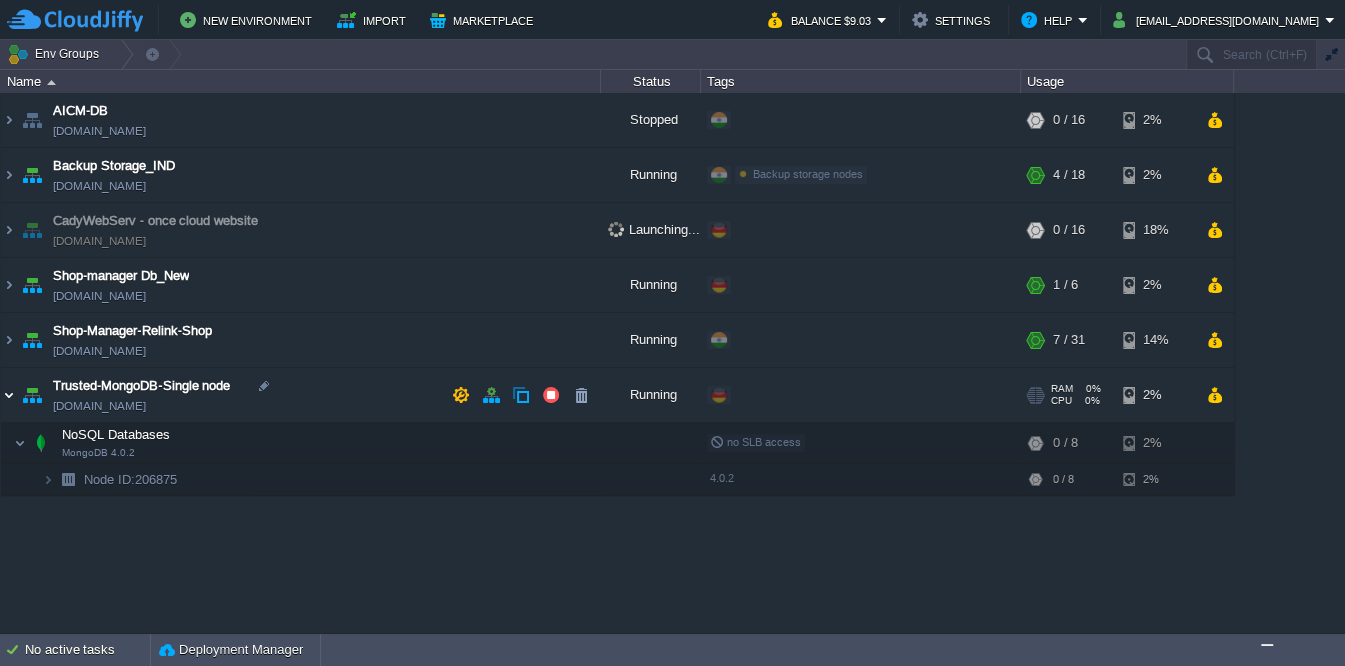 click at bounding box center (9, 395) 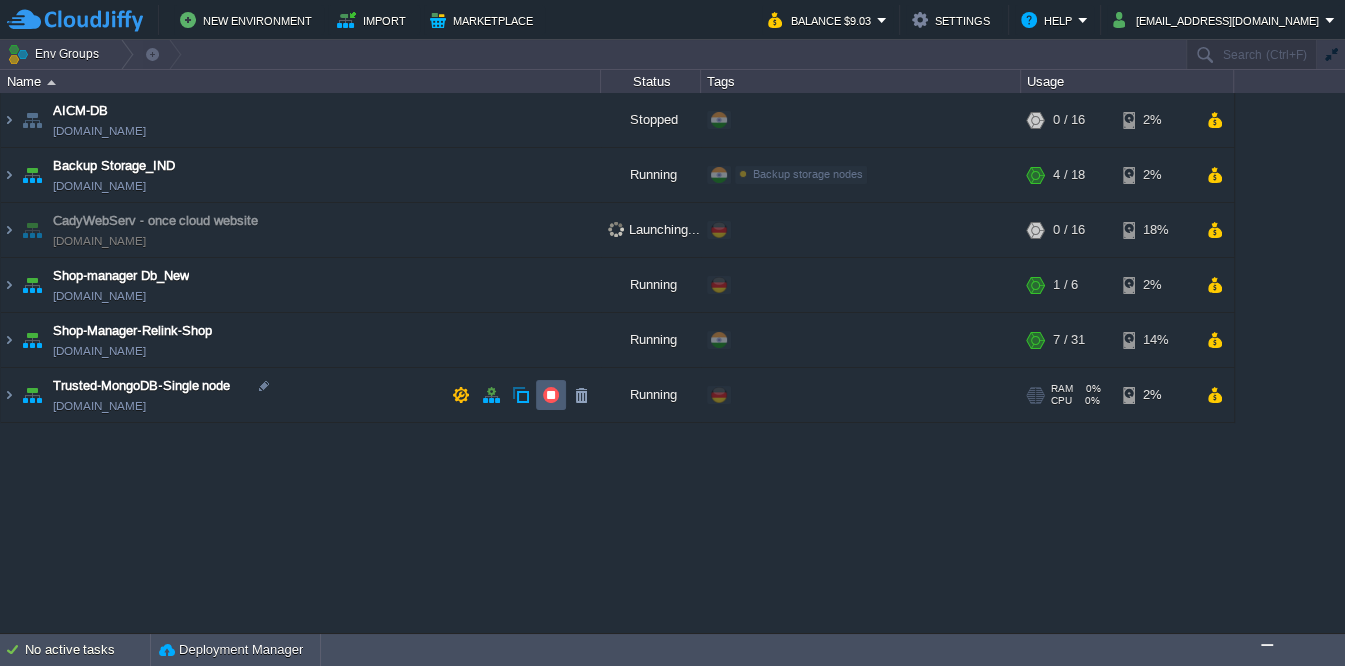 click at bounding box center (551, 395) 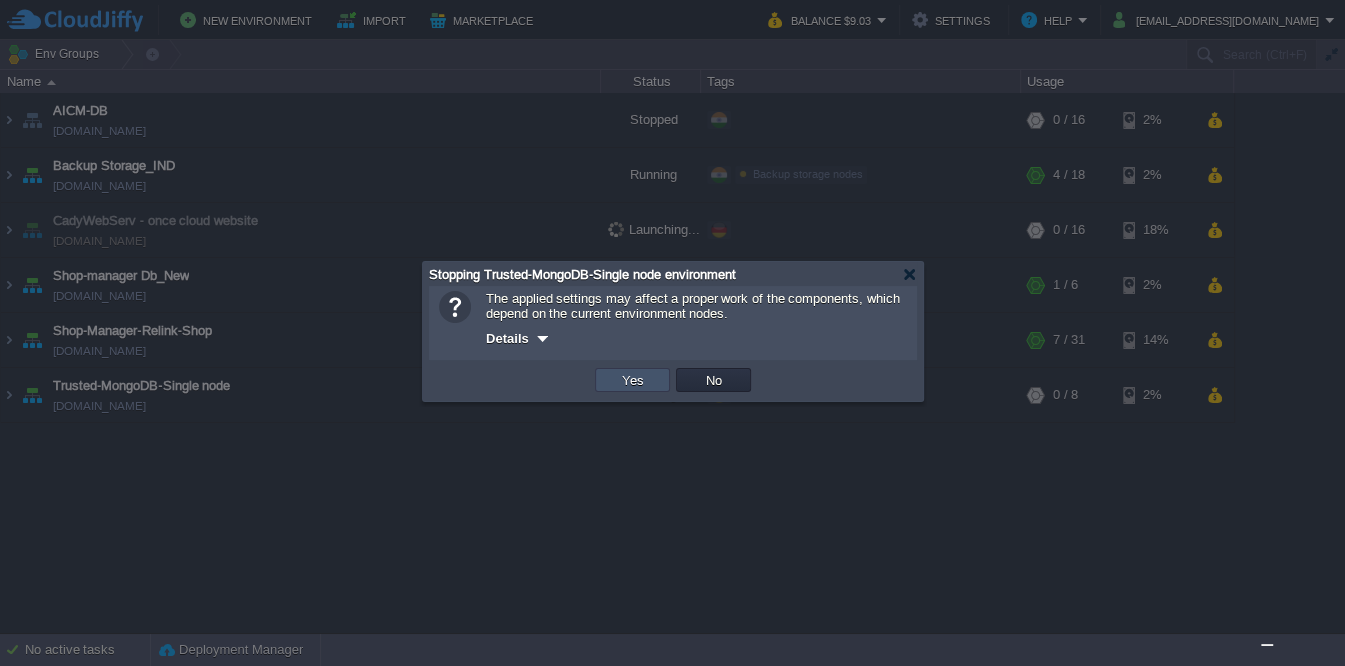 click on "Yes" at bounding box center (633, 380) 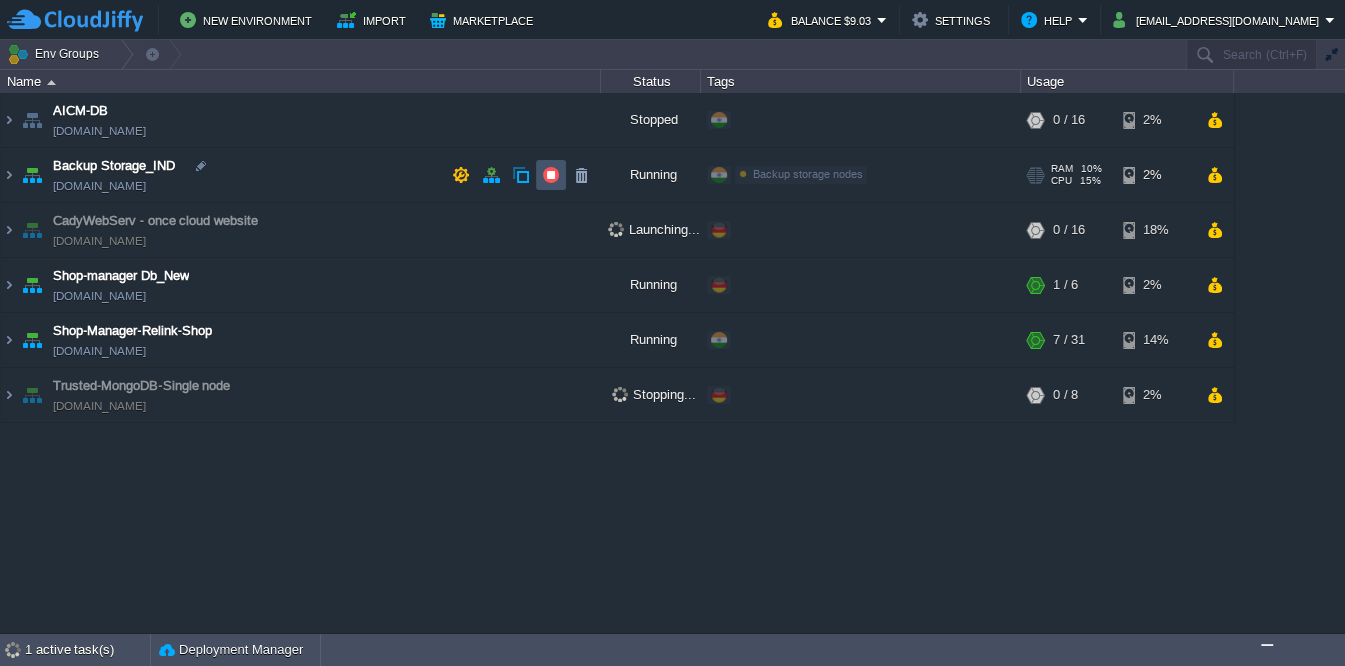 click at bounding box center [551, 175] 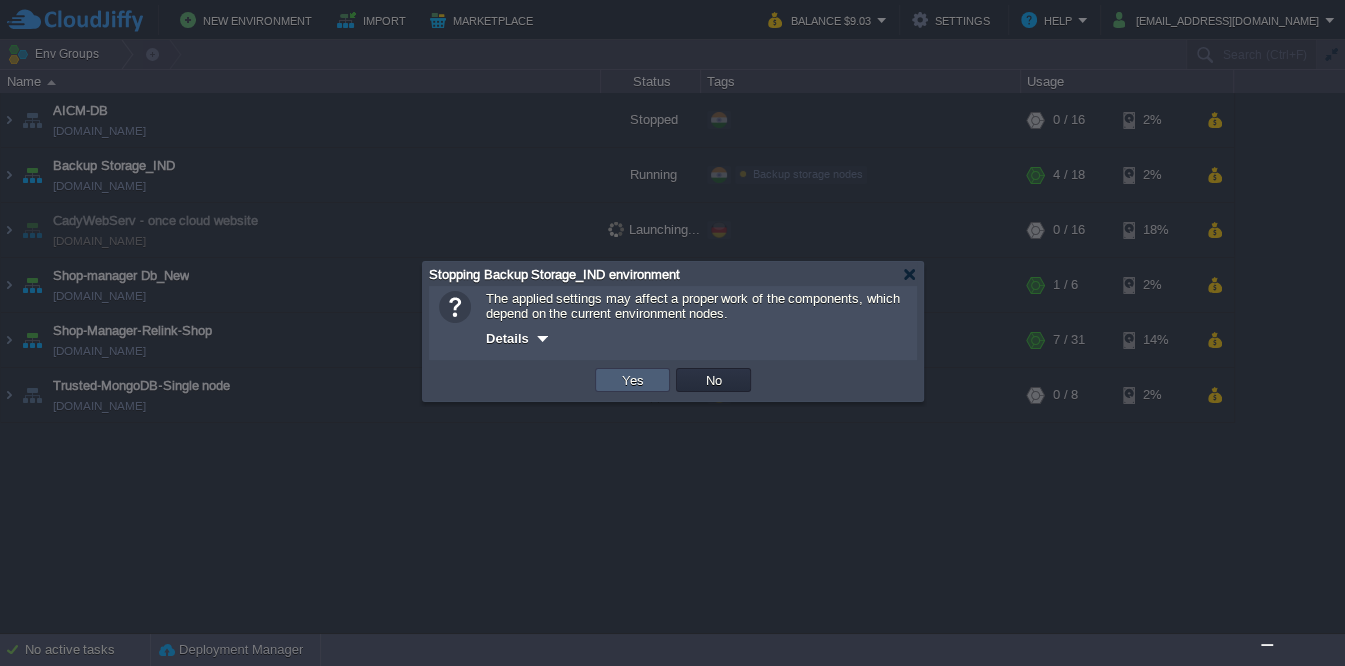click on "Yes" at bounding box center (633, 380) 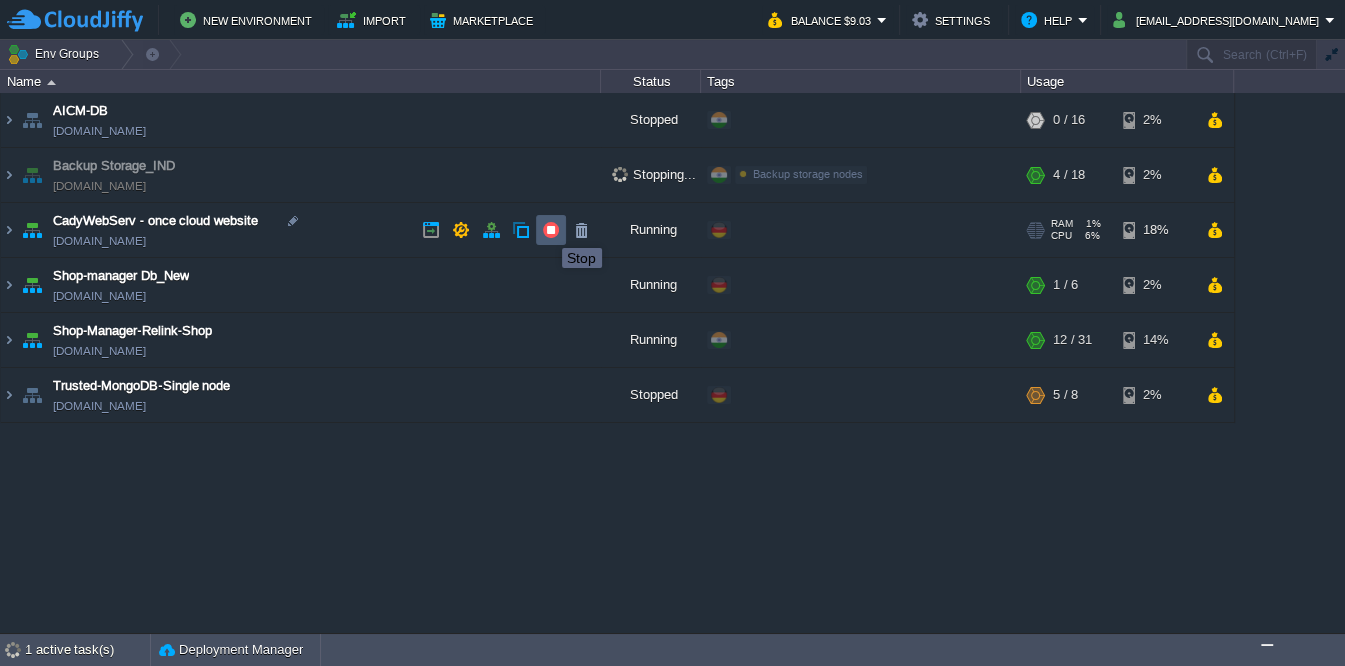 click at bounding box center (551, 230) 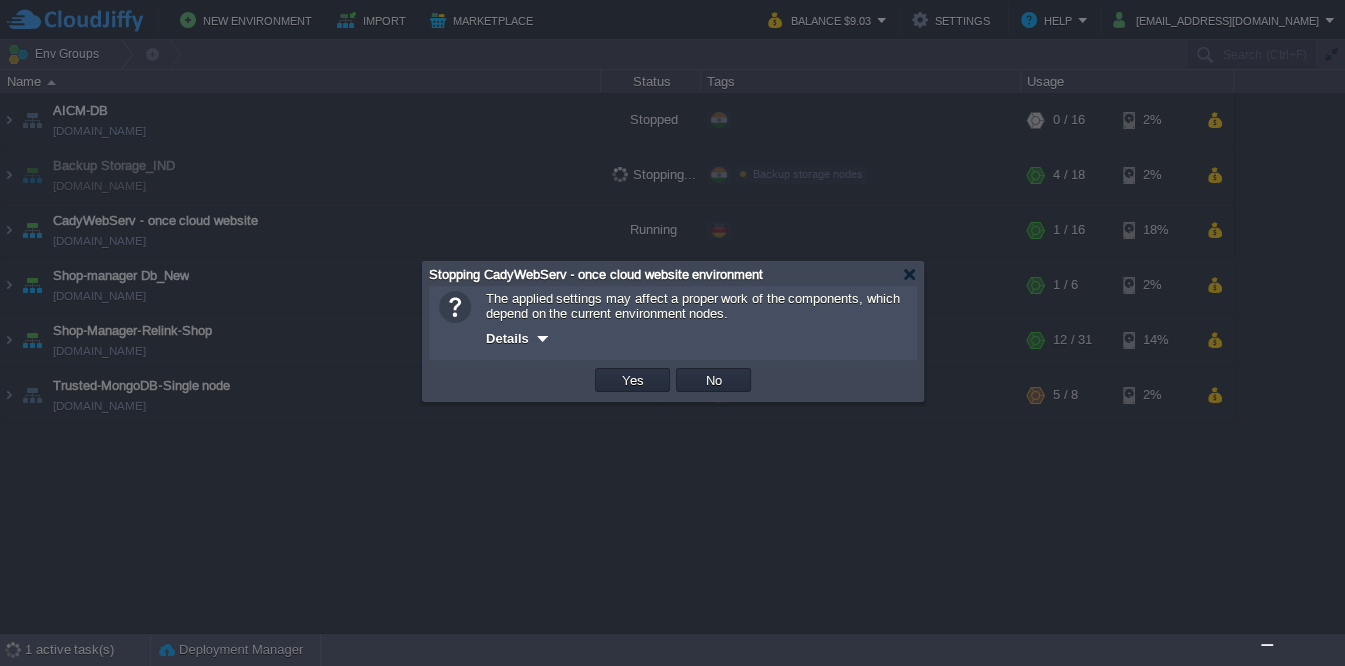 click on "Yes" at bounding box center (632, 380) 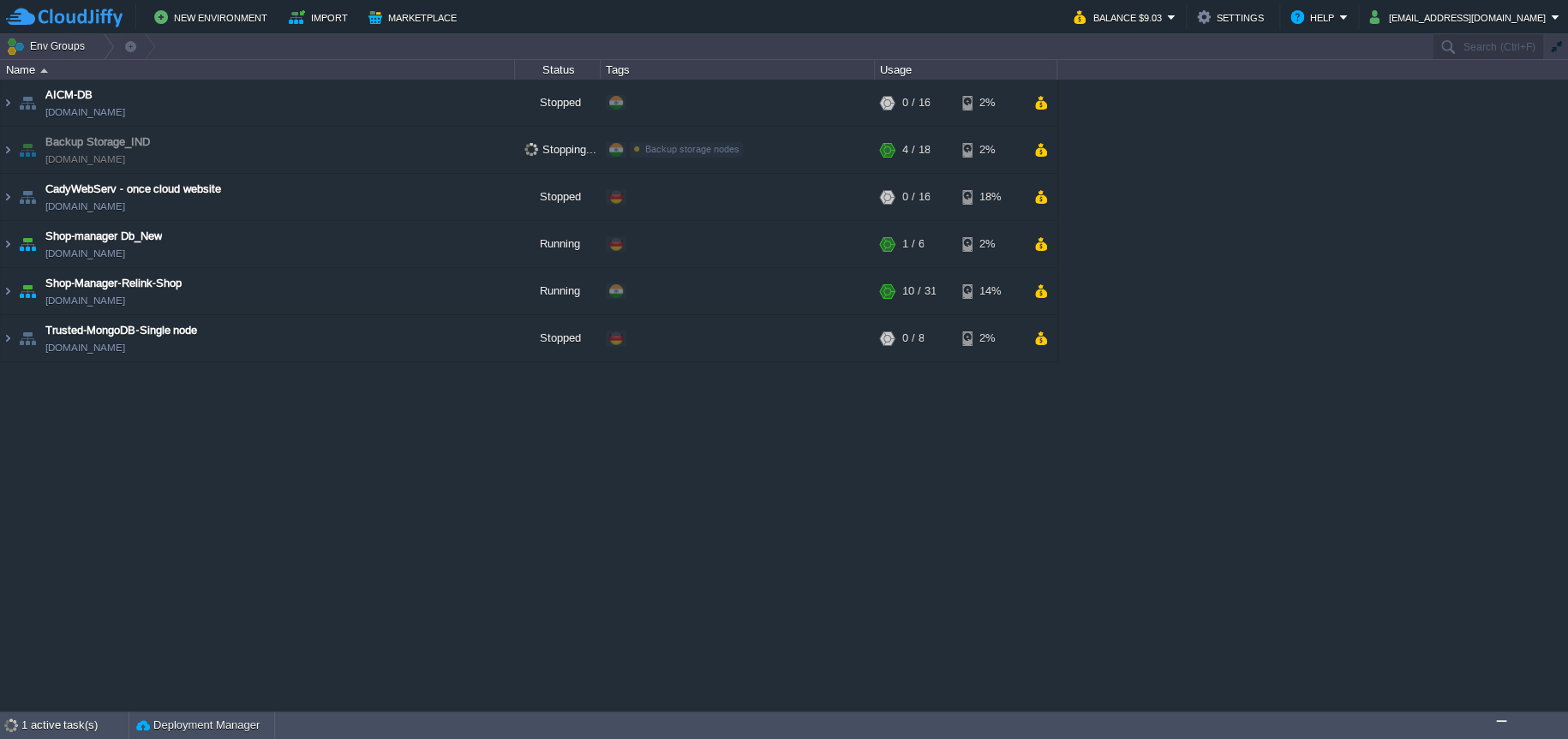 click on "AICM-DB aicm-db.in1.cloudjiffy.net Stopped                                 + Add to Env Group                                                                                                                                                            RAM                 0%                                         CPU                 0%                             0 / 16                    2%       Backup Storage_IND env-3263220.in1.cloudjiffy.net Stopping...                                                                                                                                 Backup storage nodes                           Edit                                                                                                                                                            RAM                 10%                                         CPU                 15%                             4 / 18                    2%       CadyWebServ - once cloud website cadywebserv.de-fra1.cloudjiffy.net" at bounding box center [784, 395] 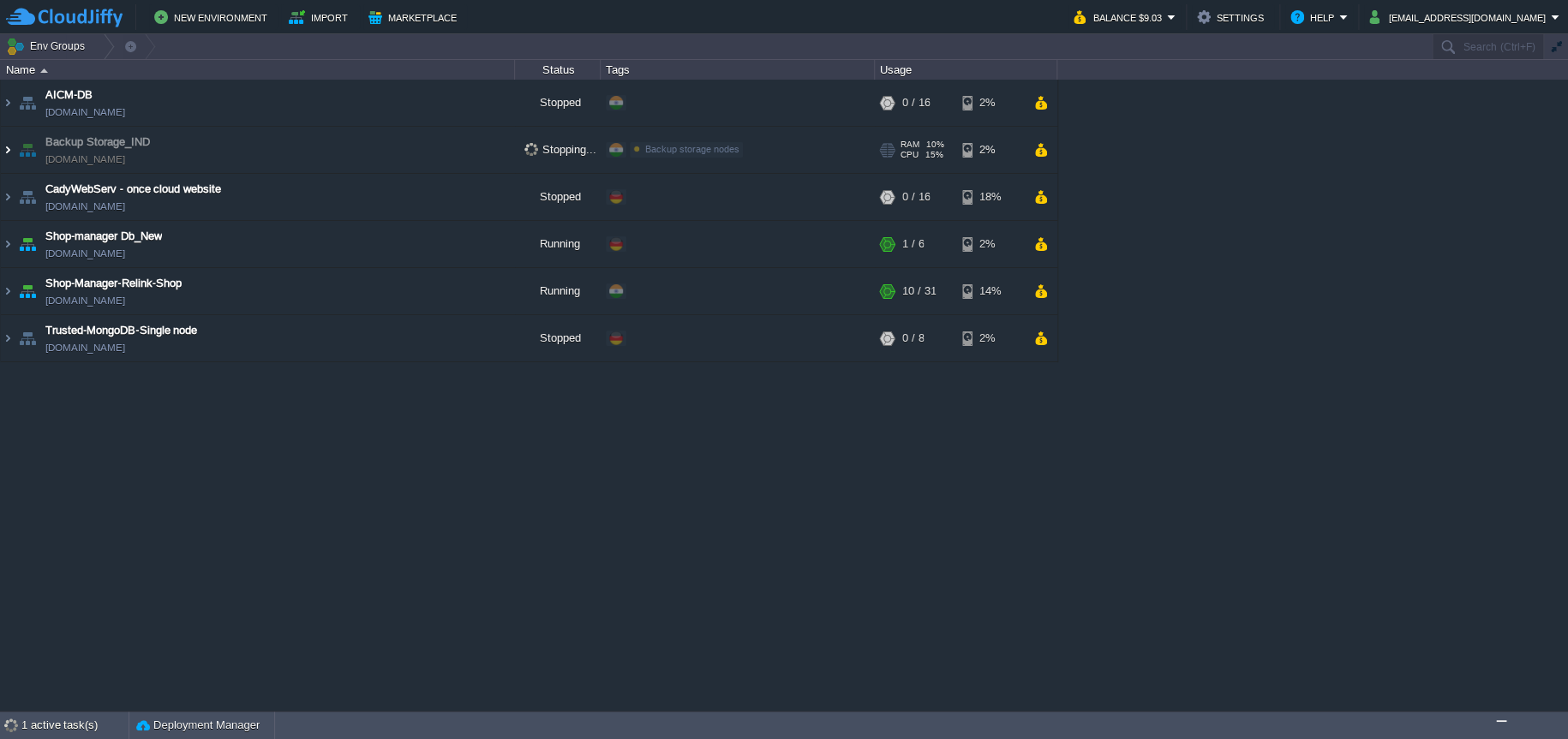 click at bounding box center (8, 150) 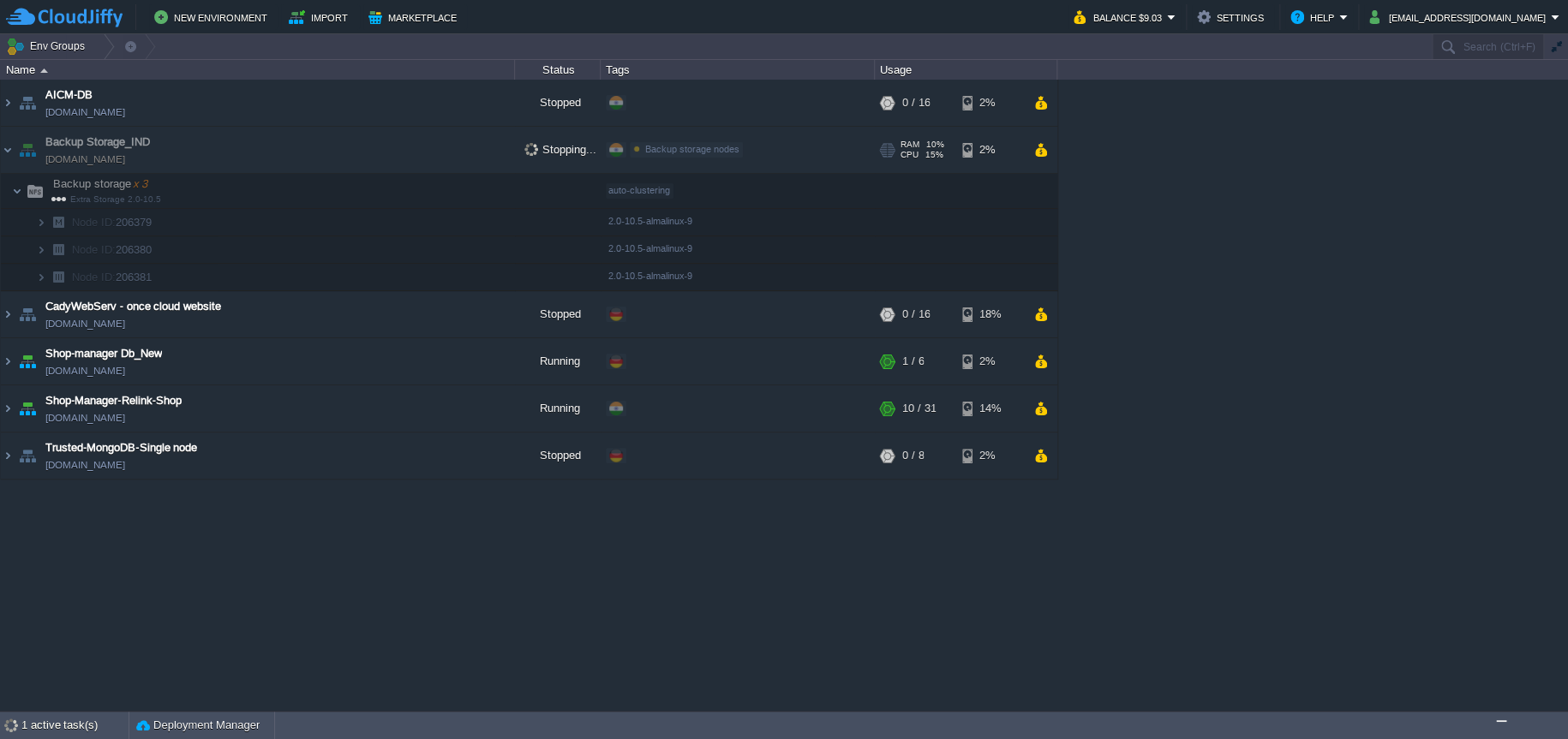 drag, startPoint x: 119, startPoint y: 152, endPoint x: 552, endPoint y: 156, distance: 433.01848 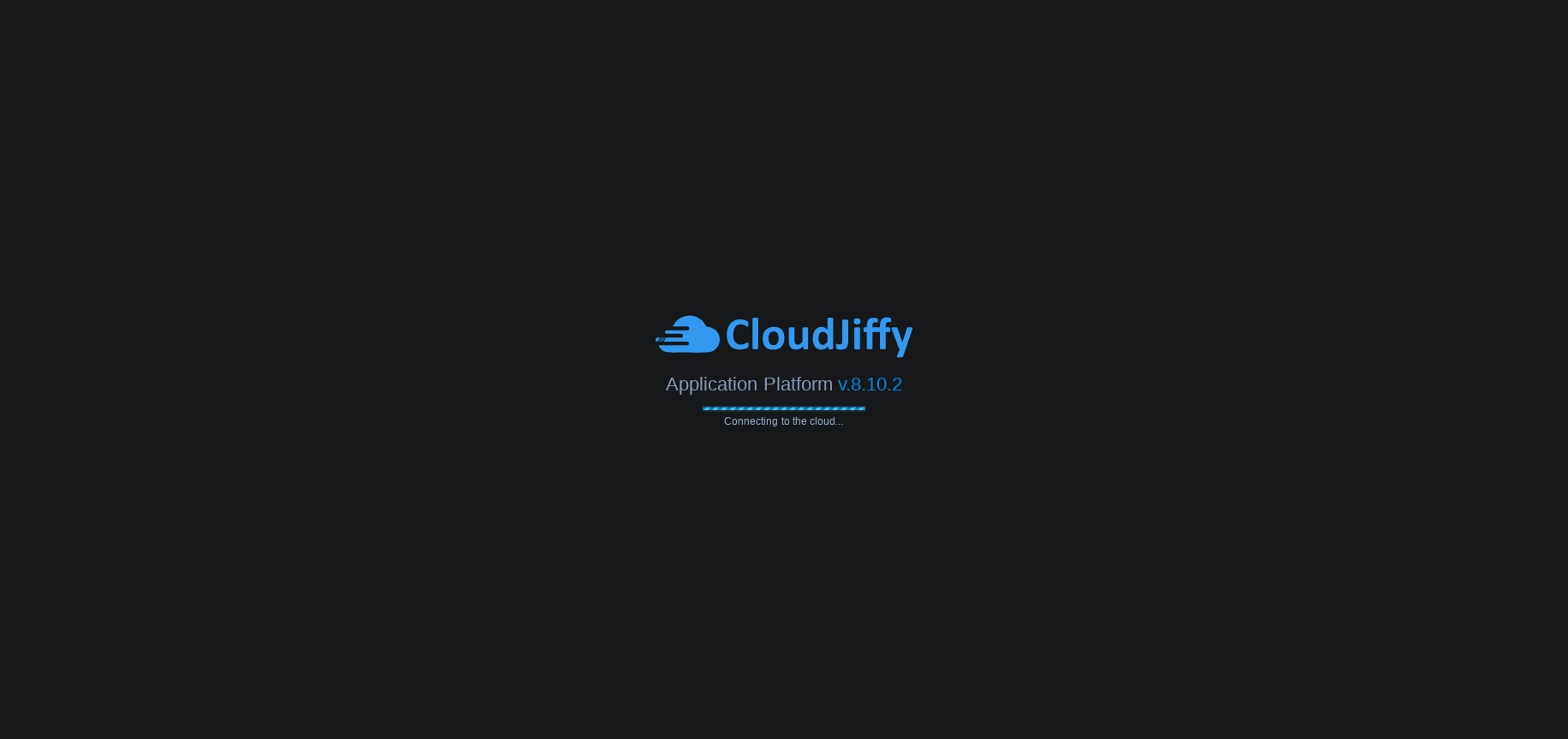 scroll, scrollTop: 0, scrollLeft: 0, axis: both 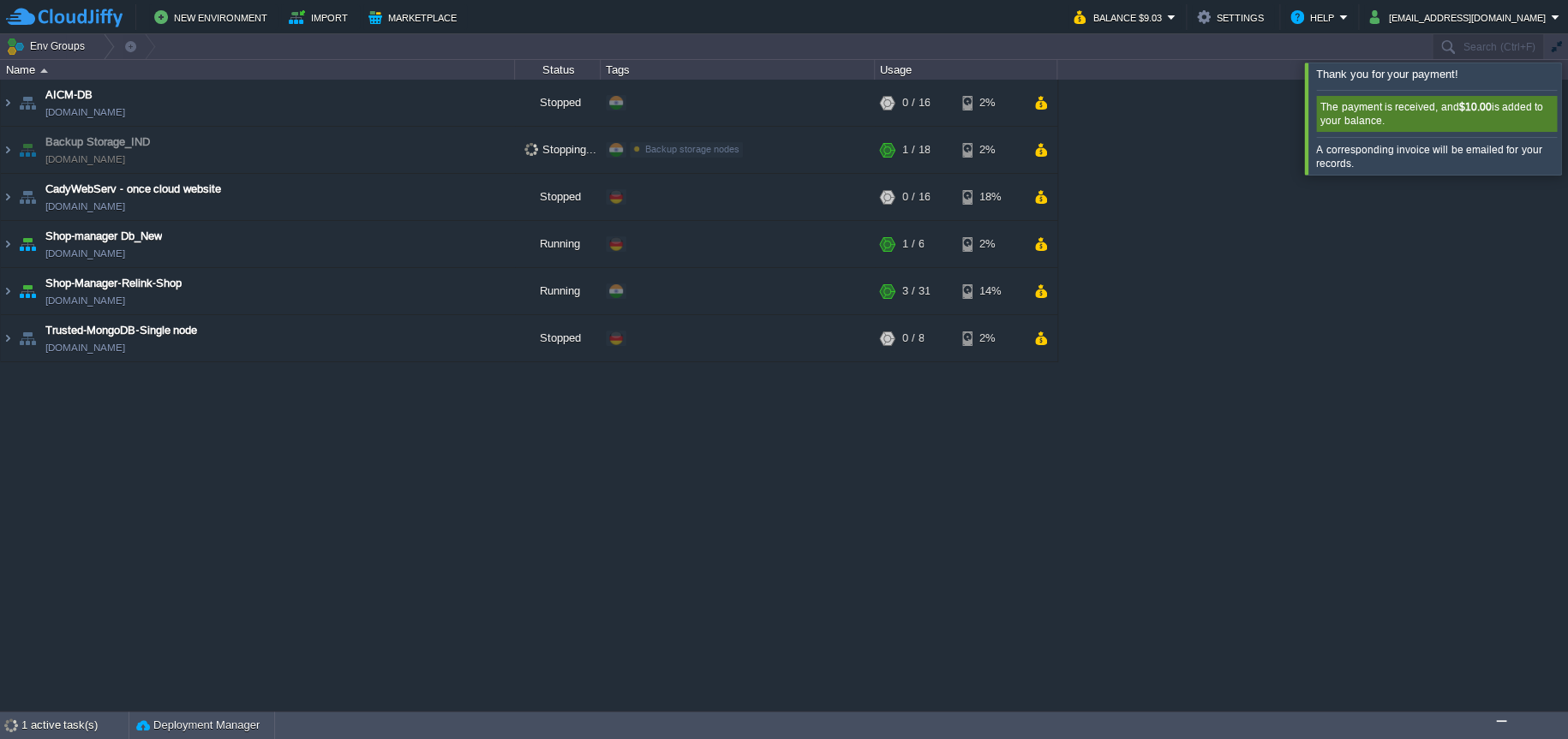 click at bounding box center (1589, 118) 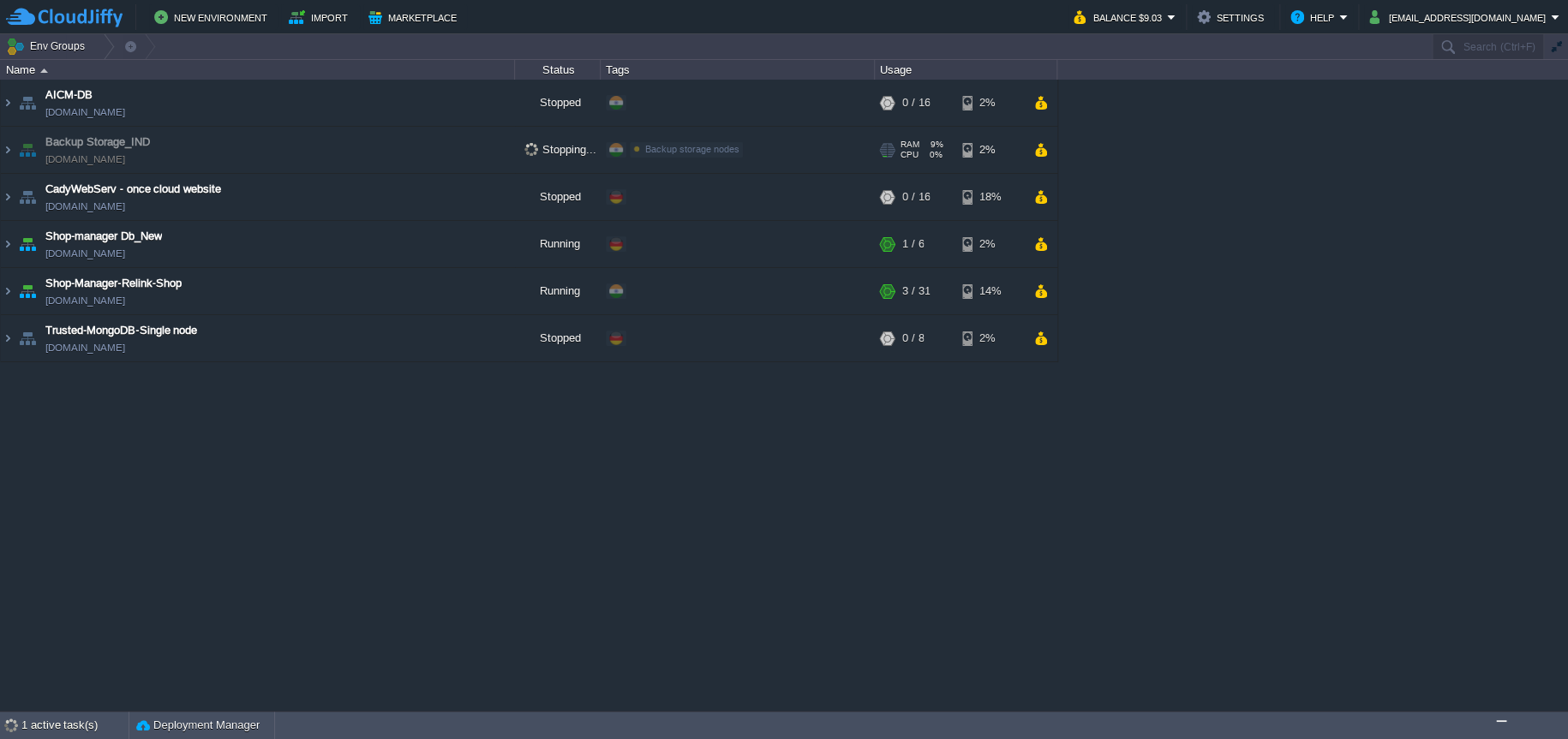 click on "Stopping..." at bounding box center [558, 150] 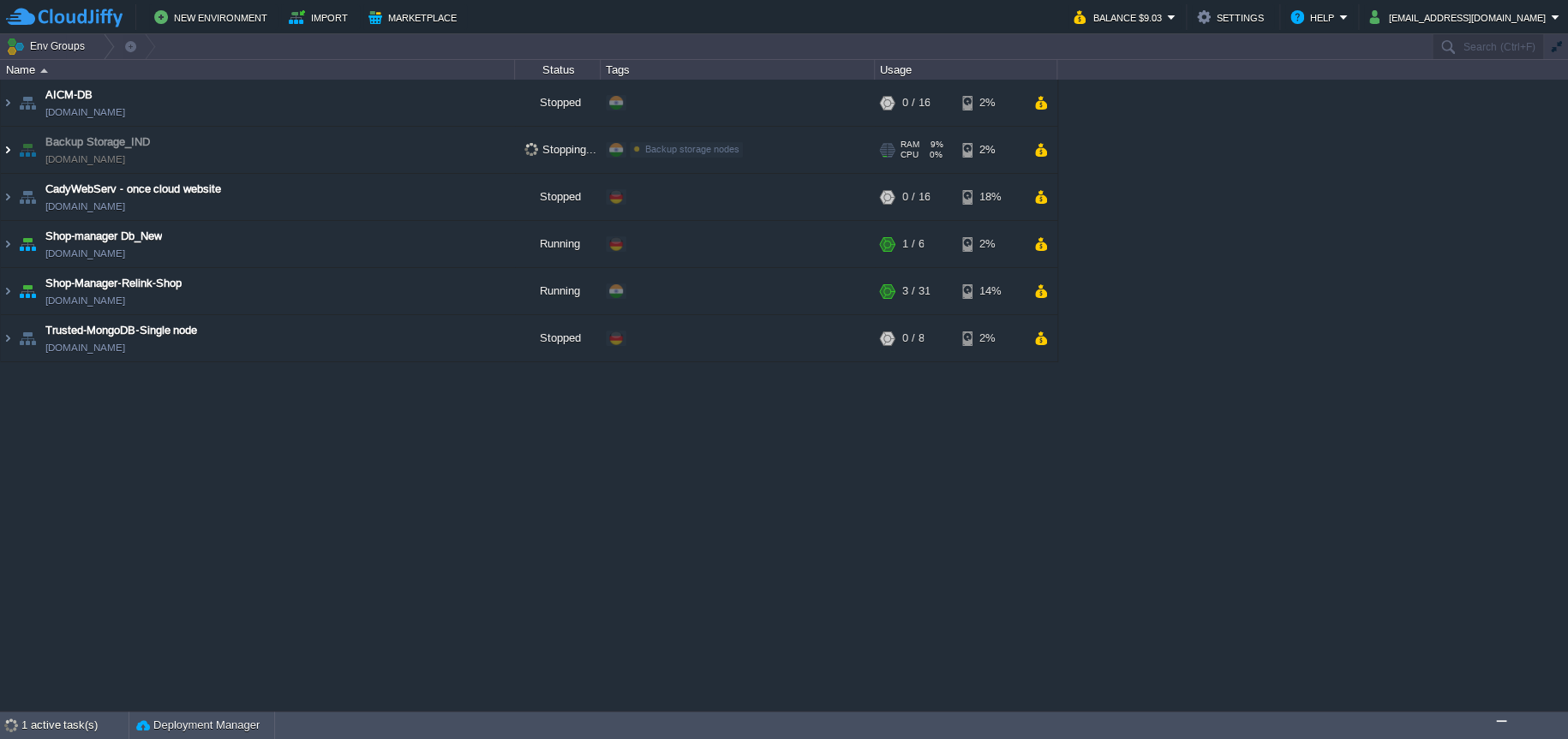 click at bounding box center (8, 150) 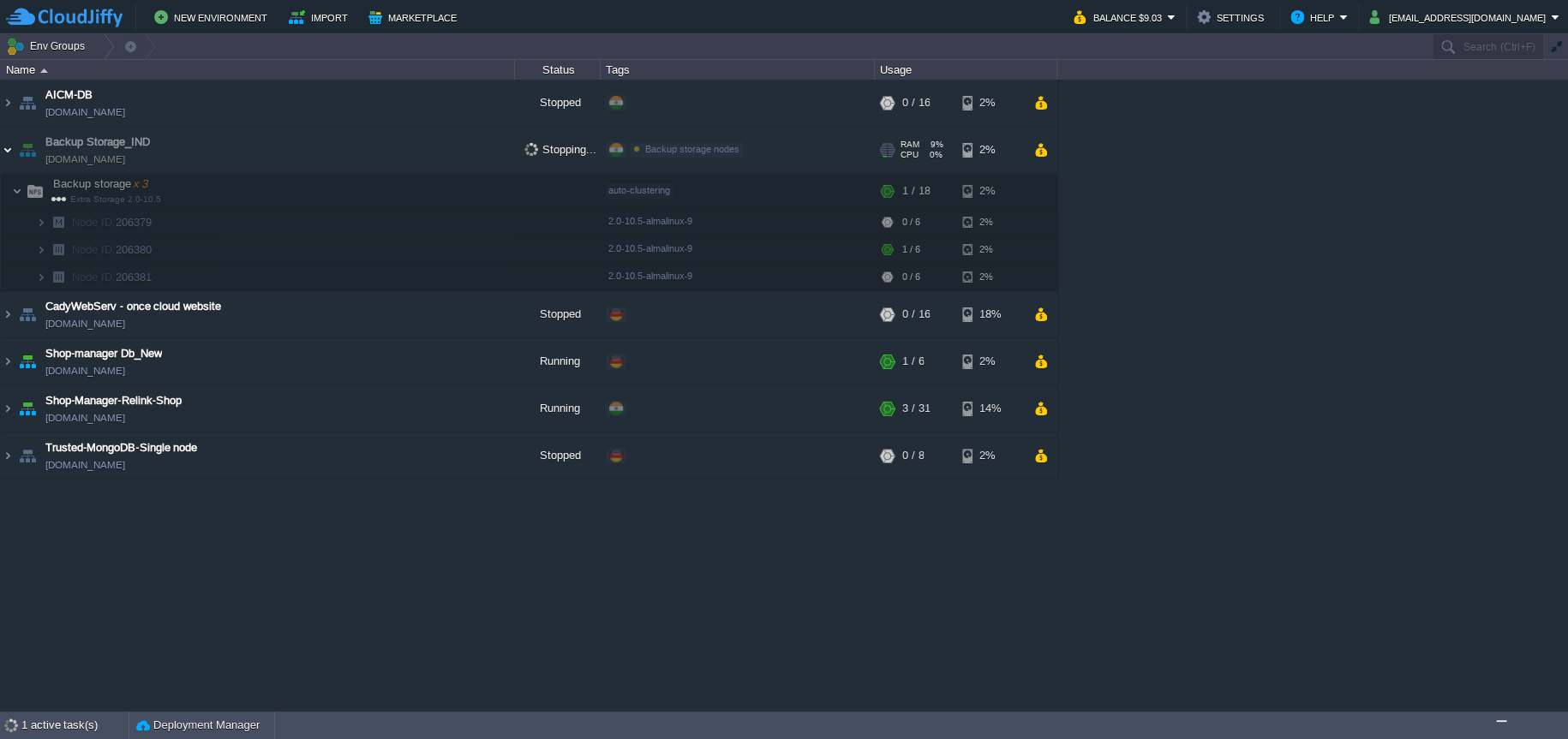 click at bounding box center (8, 150) 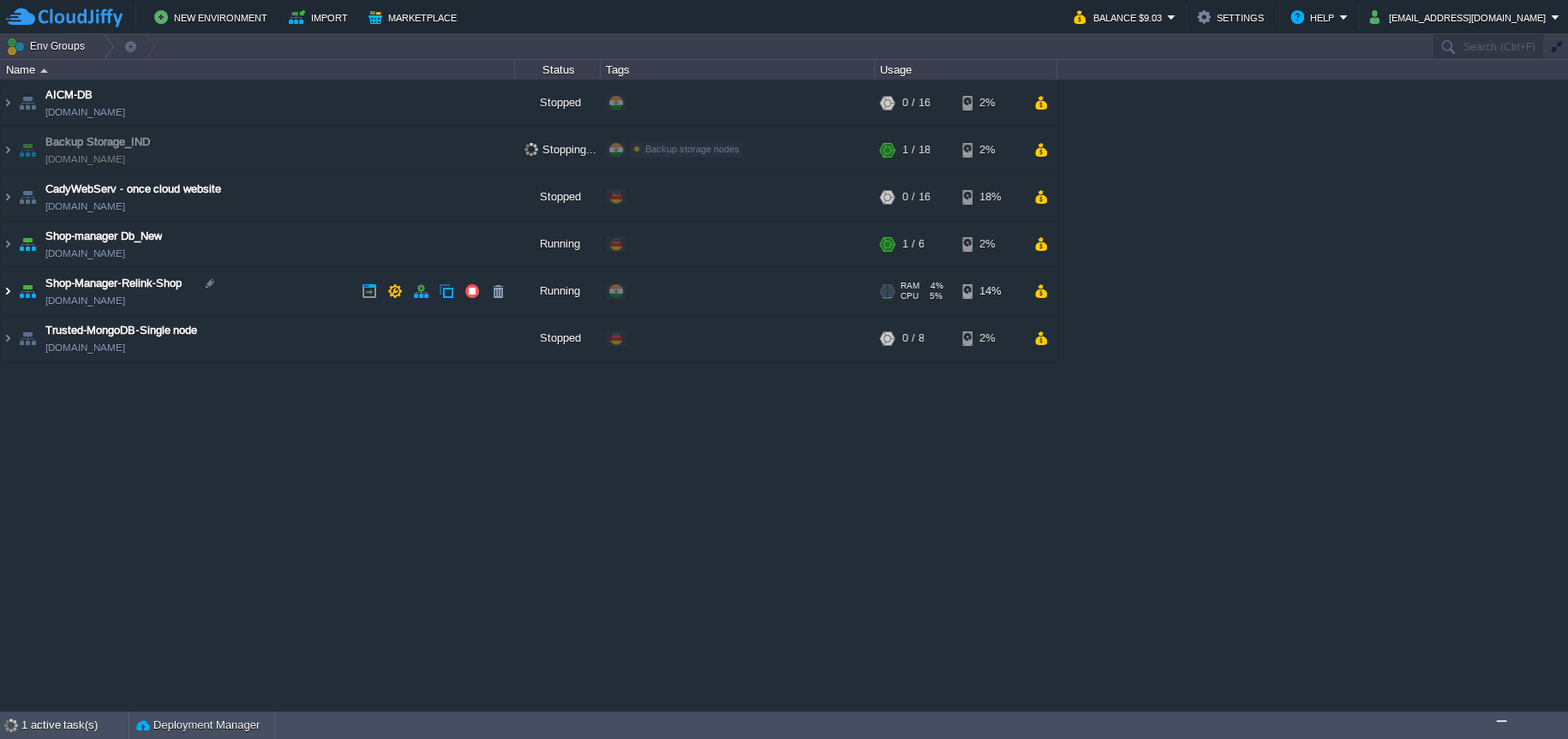 click at bounding box center (8, 291) 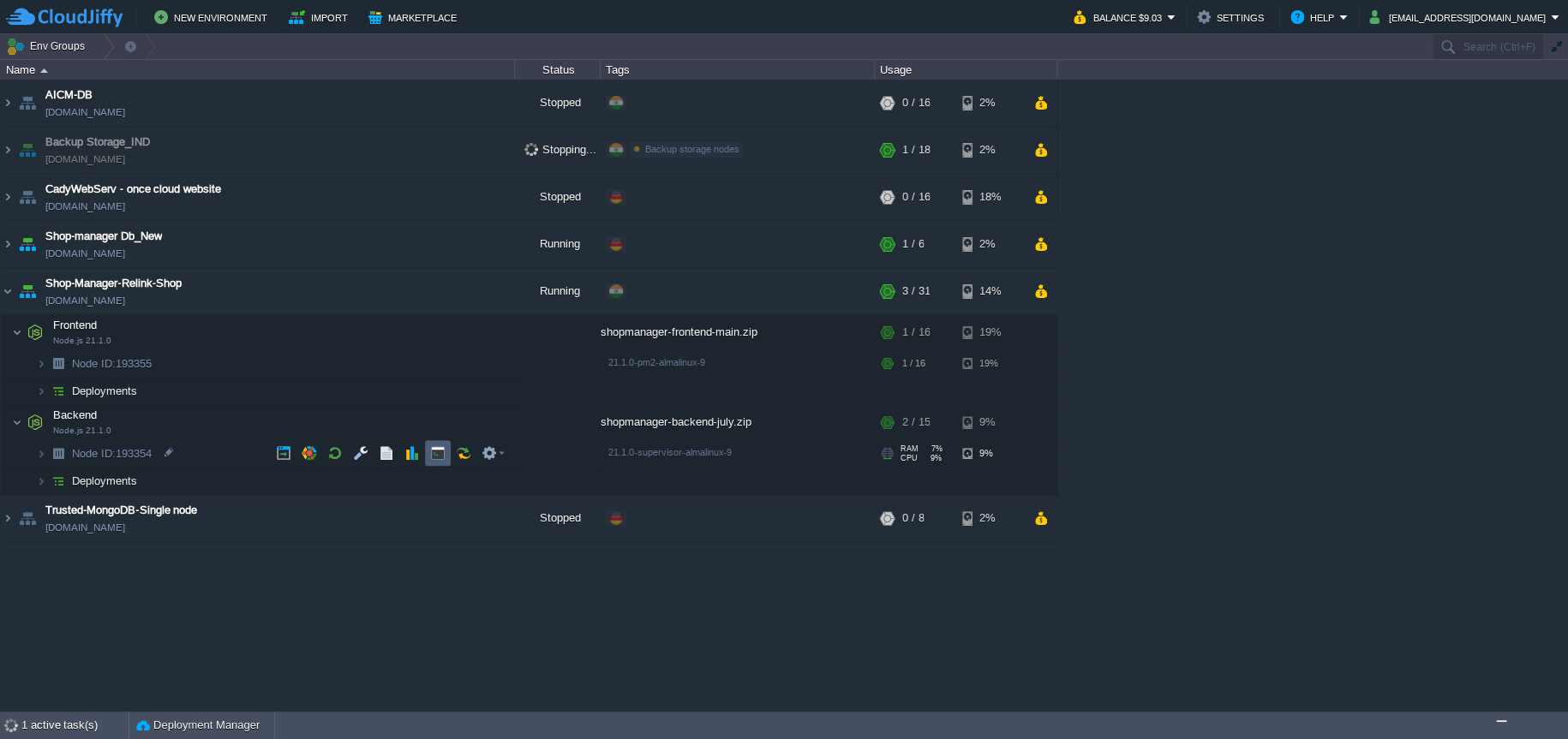 click at bounding box center (438, 453) 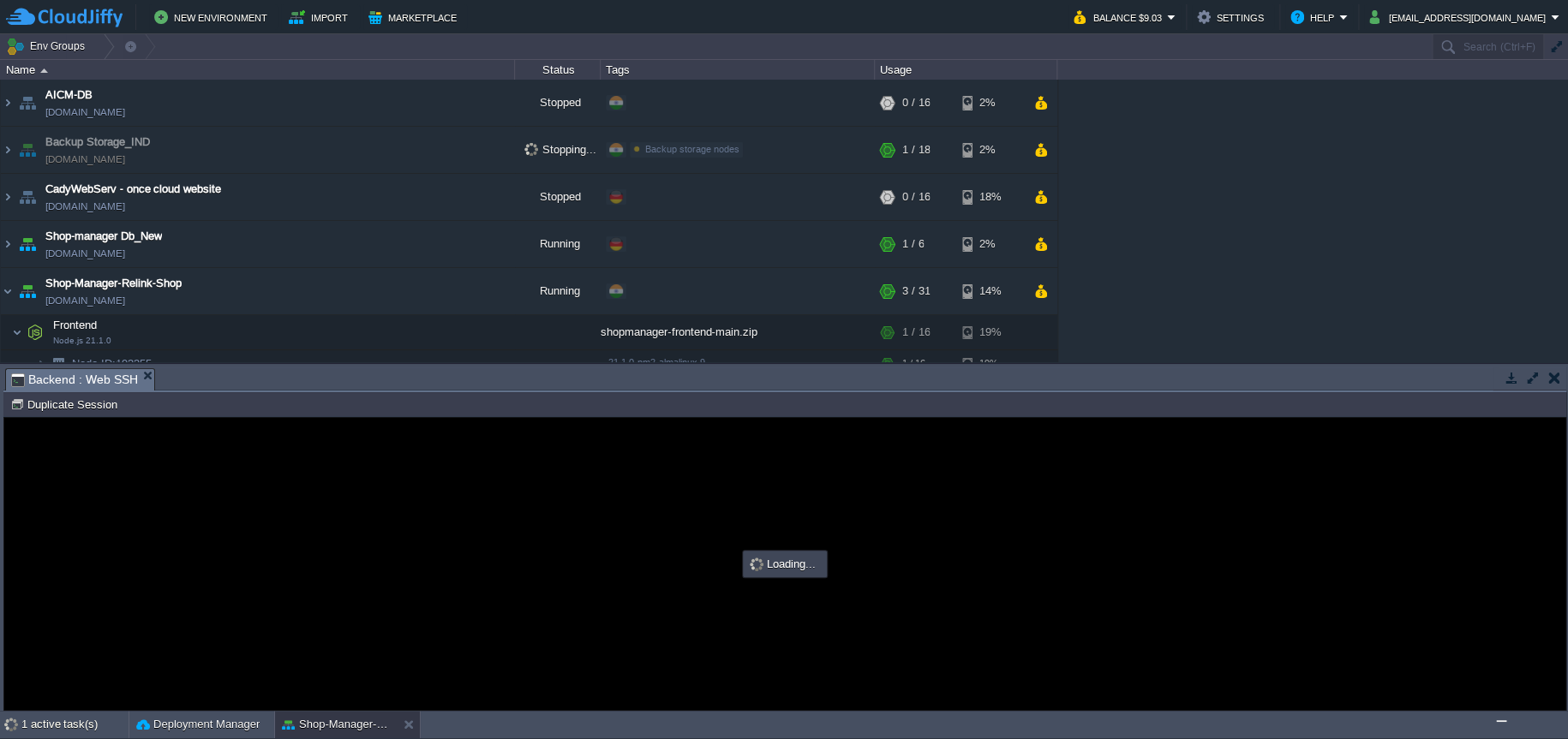 scroll, scrollTop: 0, scrollLeft: 0, axis: both 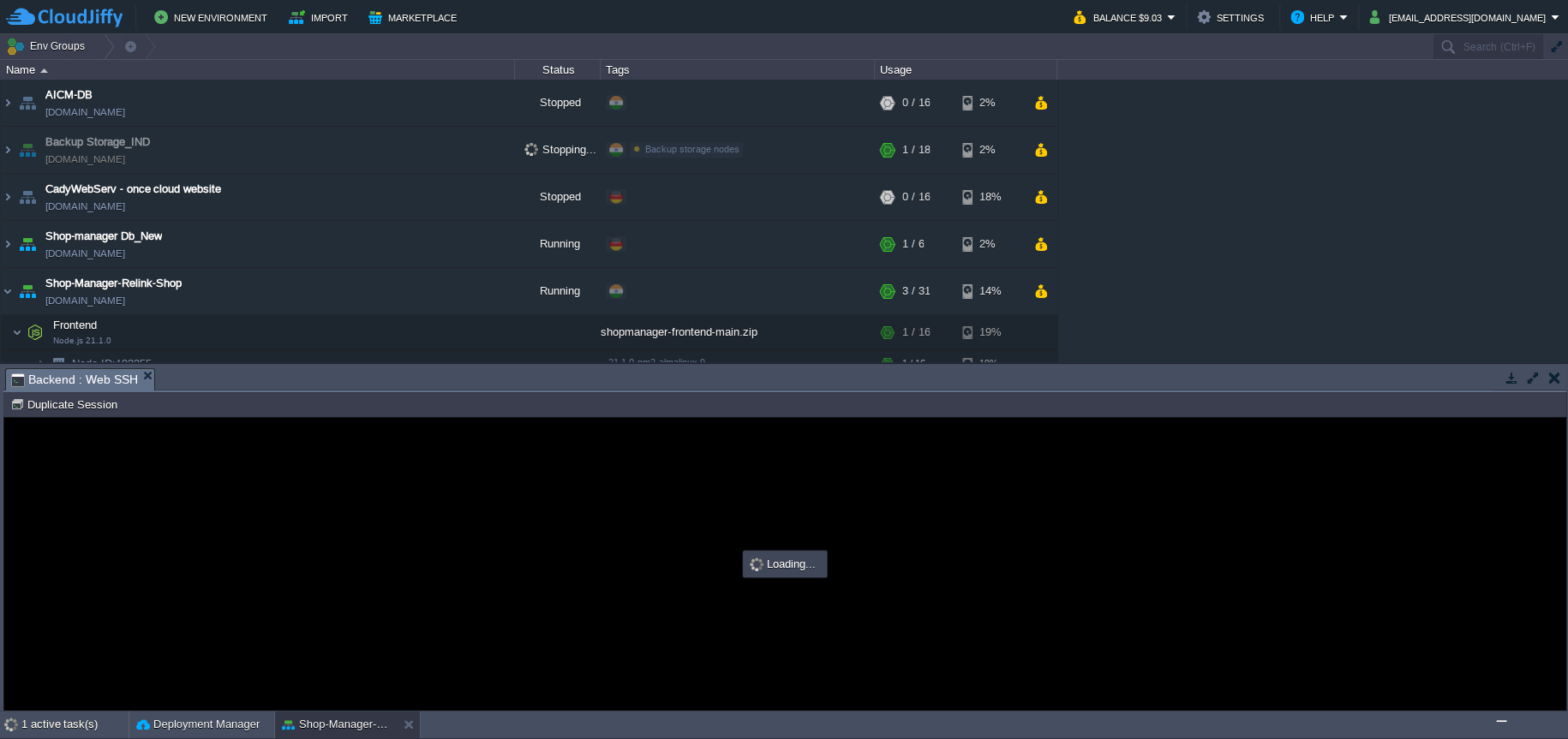 type on "#000000" 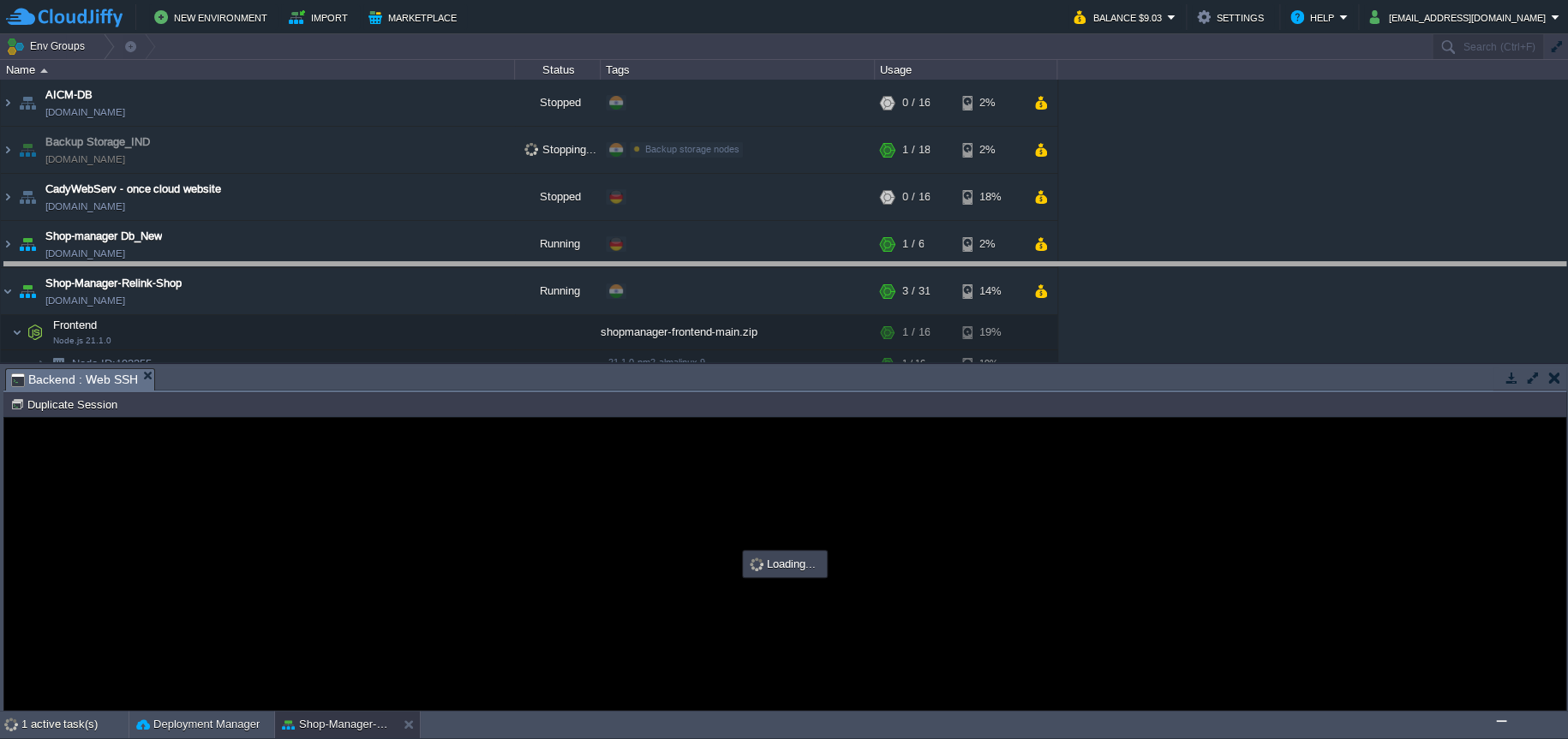 drag, startPoint x: 400, startPoint y: 390, endPoint x: 418, endPoint y: 284, distance: 107.51744 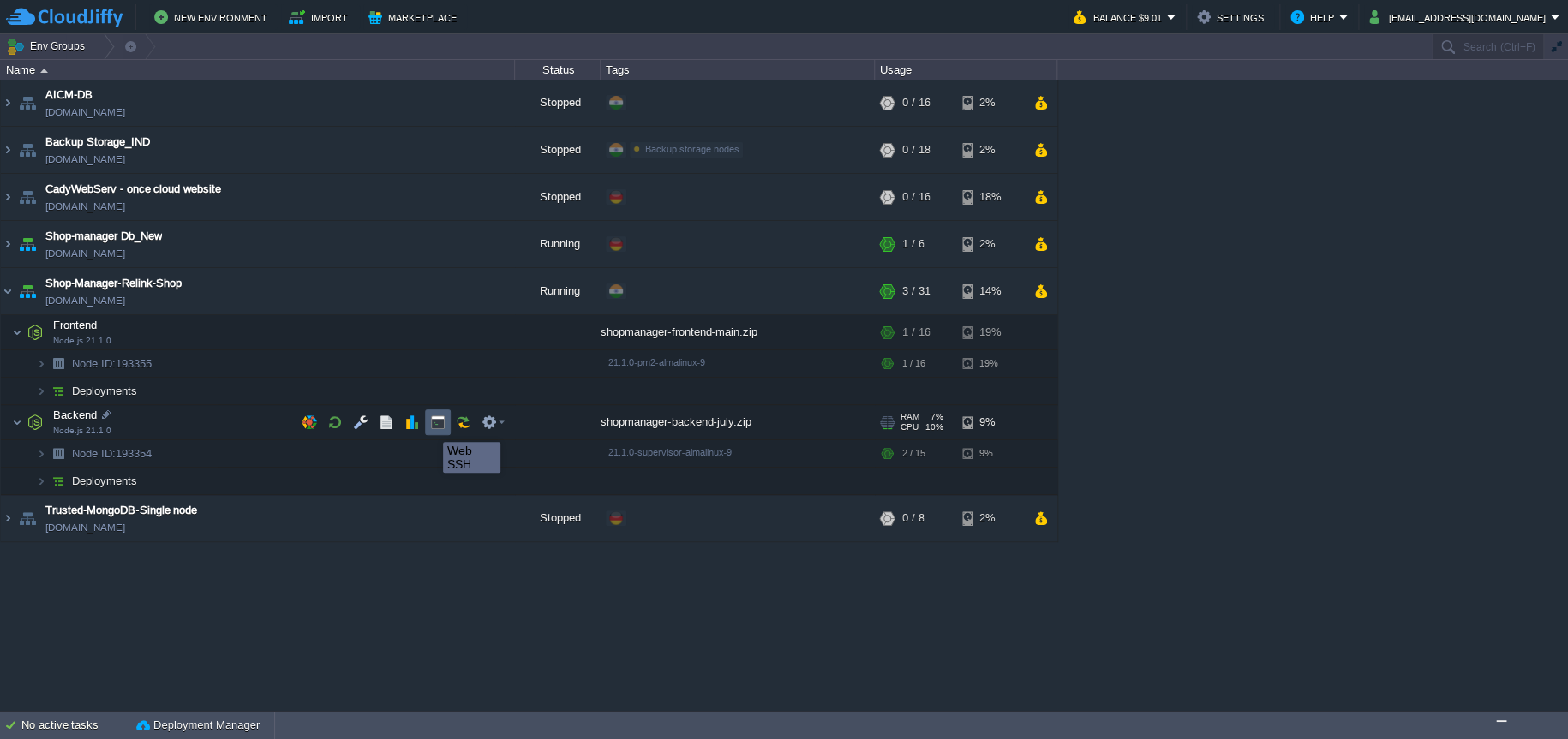 click at bounding box center (438, 422) 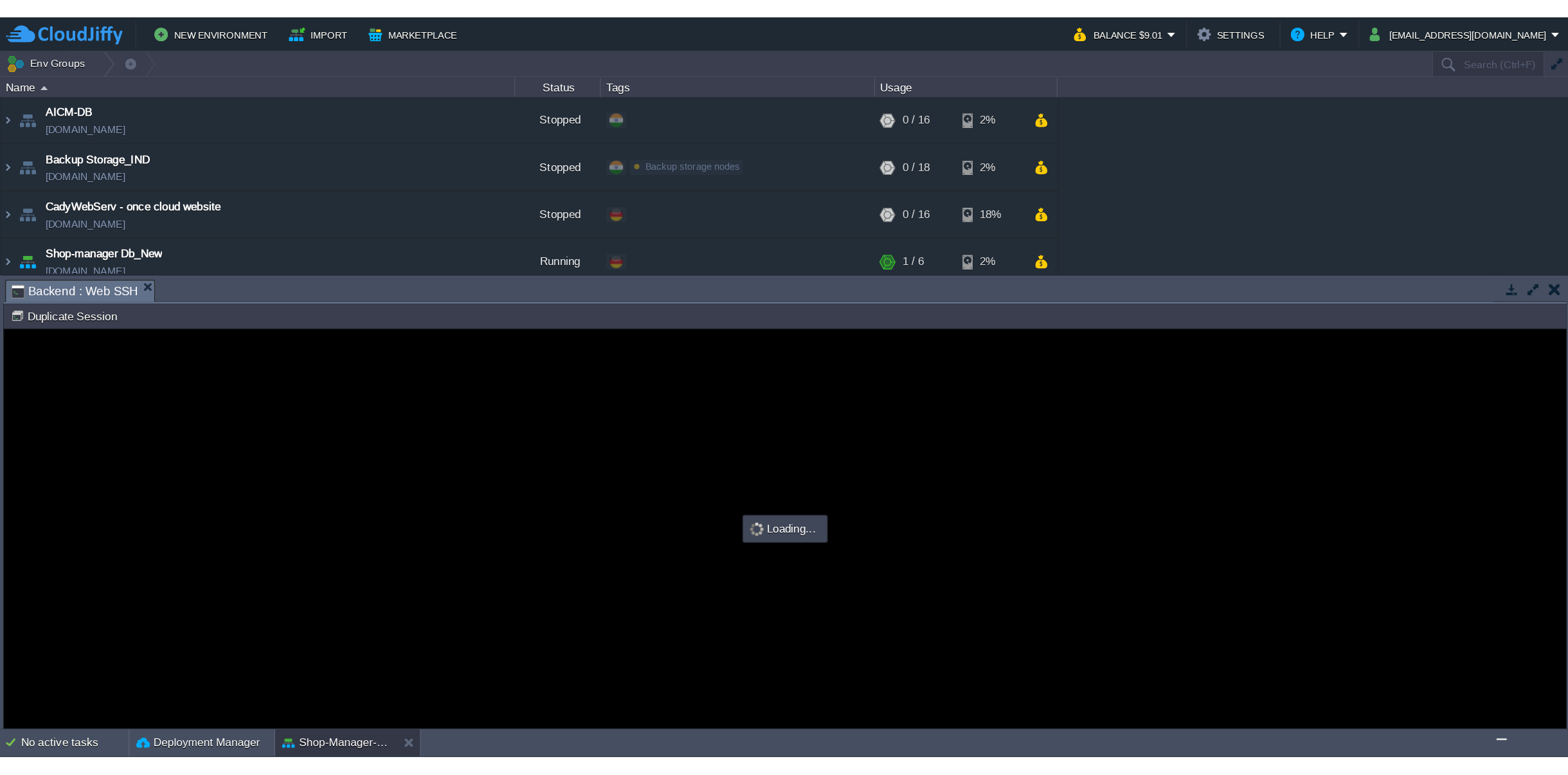 scroll, scrollTop: 0, scrollLeft: 0, axis: both 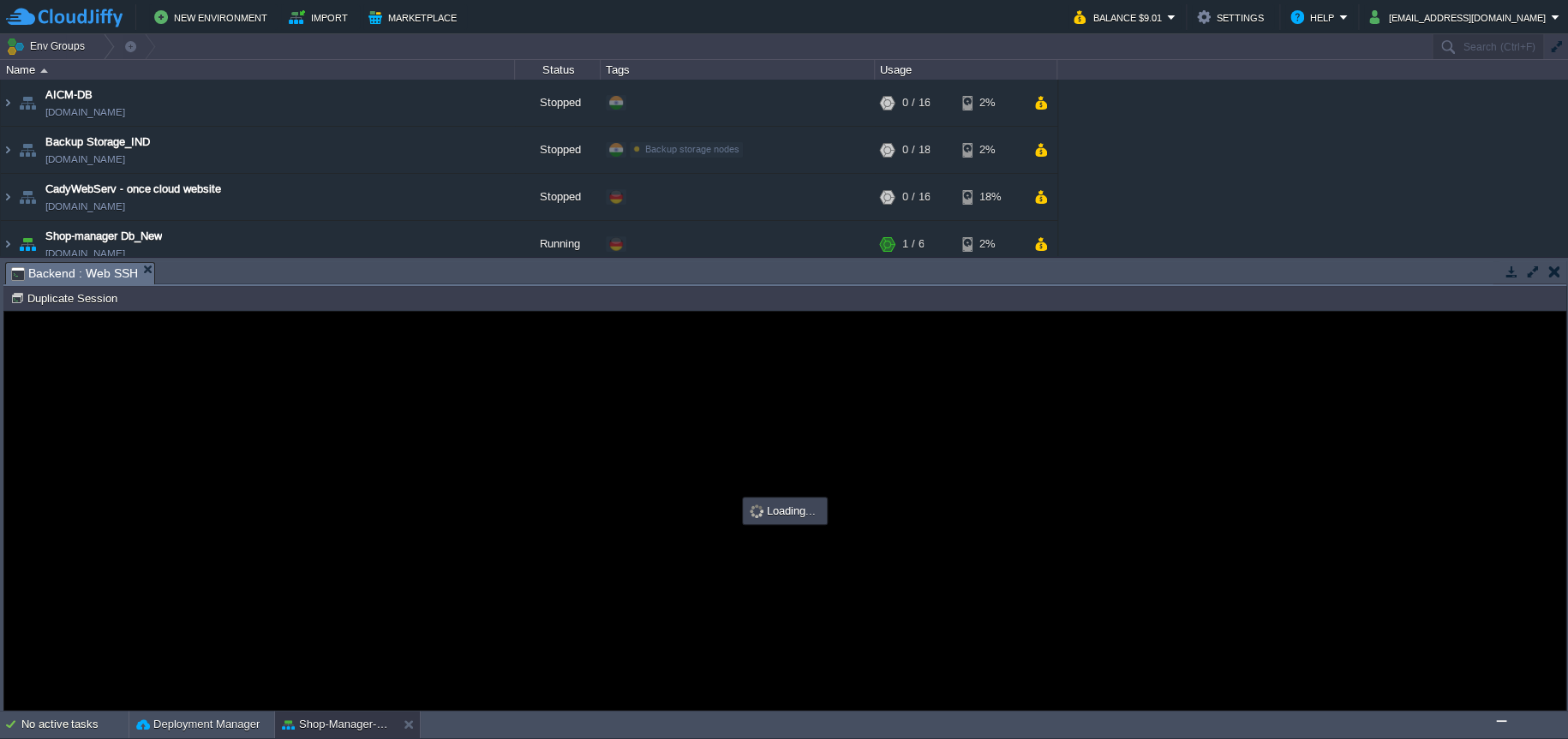 drag, startPoint x: 345, startPoint y: 446, endPoint x: 288, endPoint y: 440, distance: 57.31492 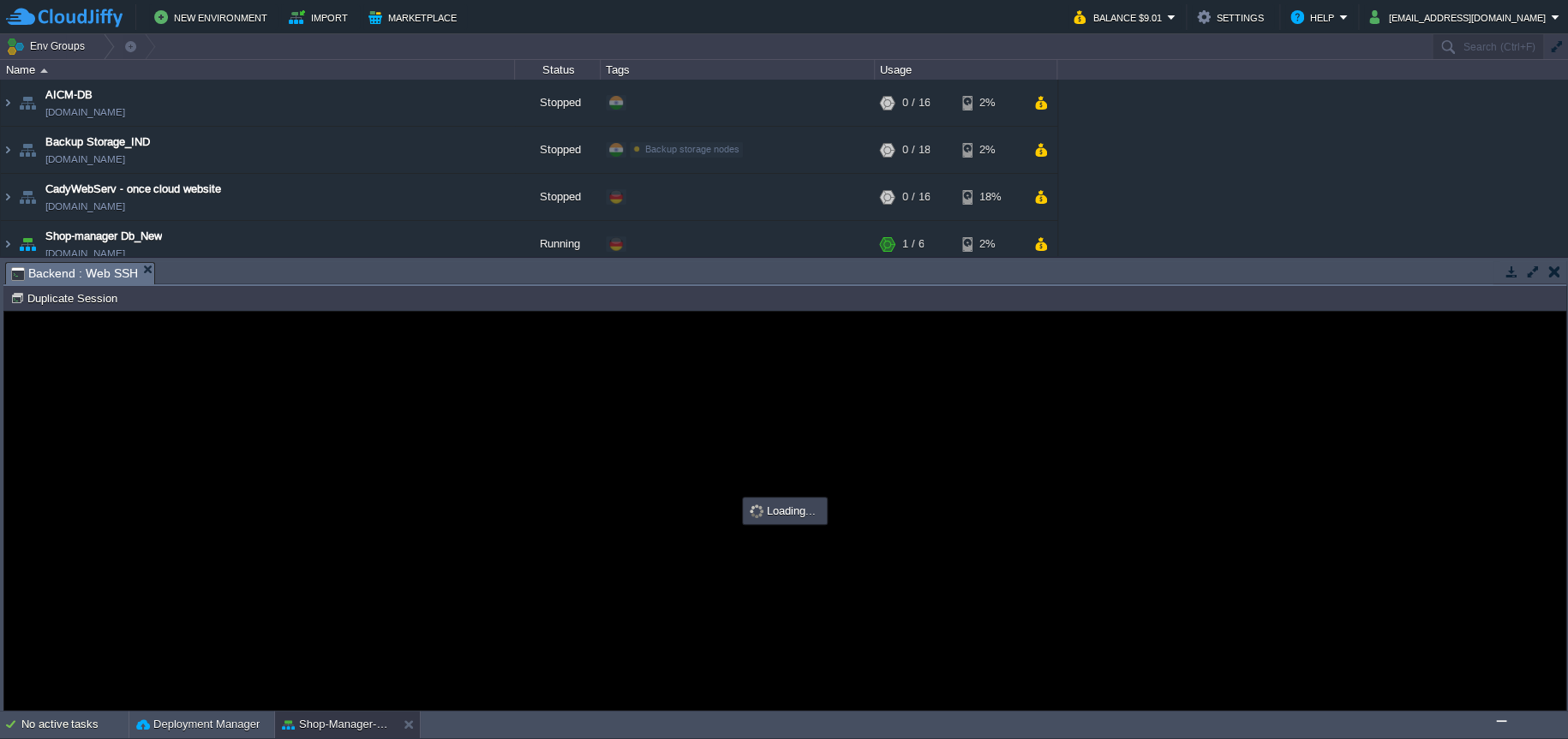 click at bounding box center (785, 510) 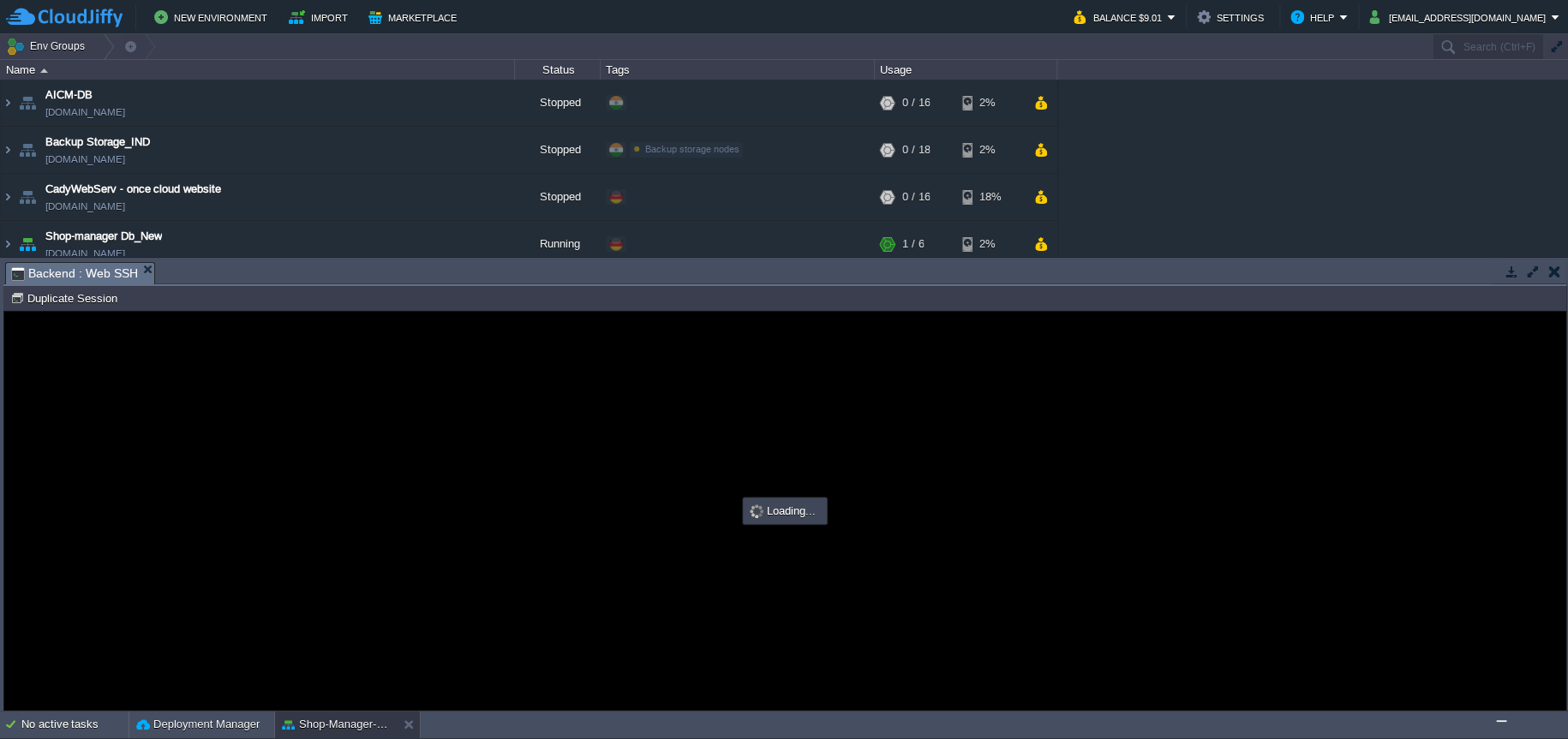 type on "#000000" 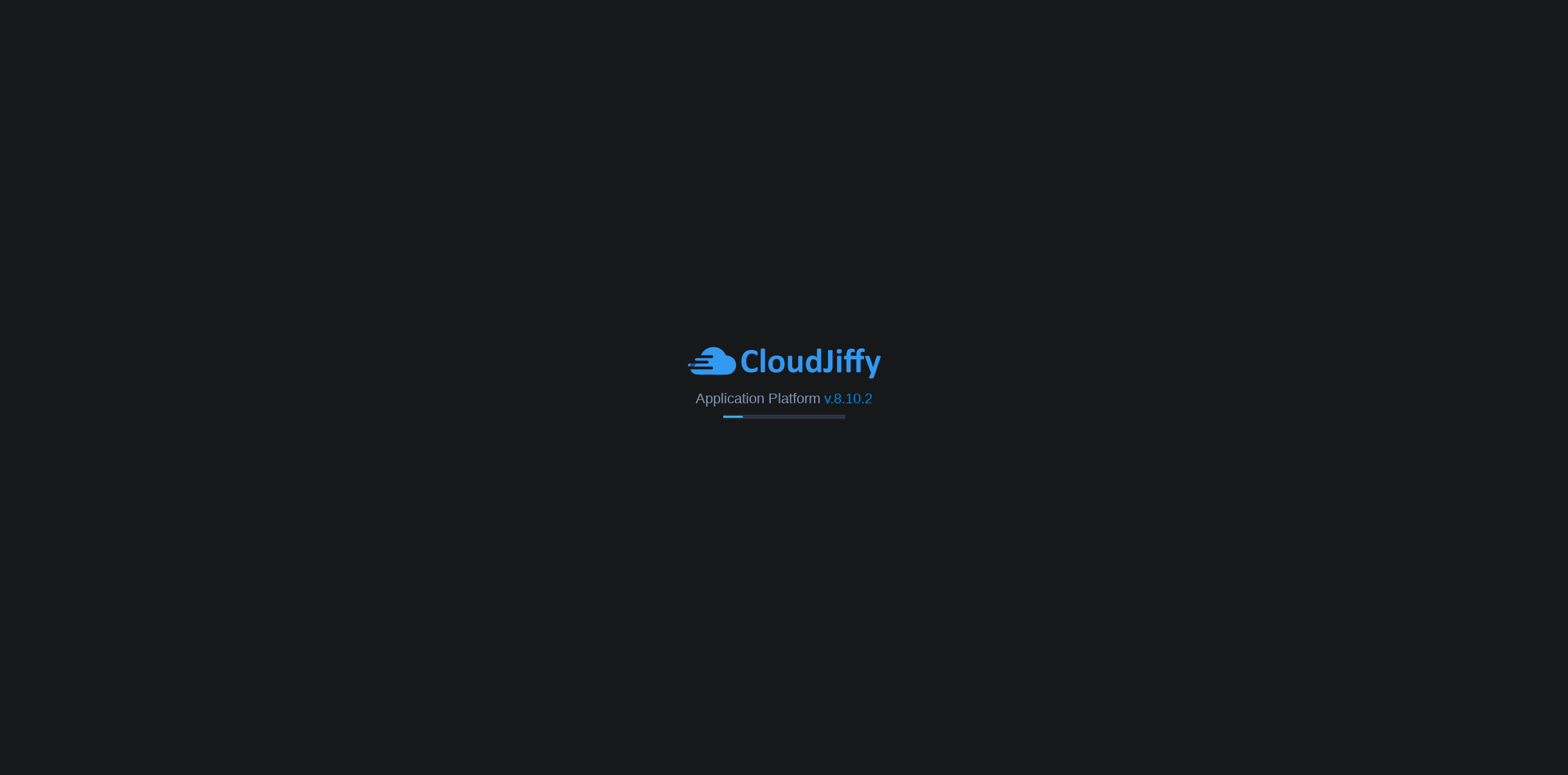 scroll, scrollTop: 0, scrollLeft: 0, axis: both 